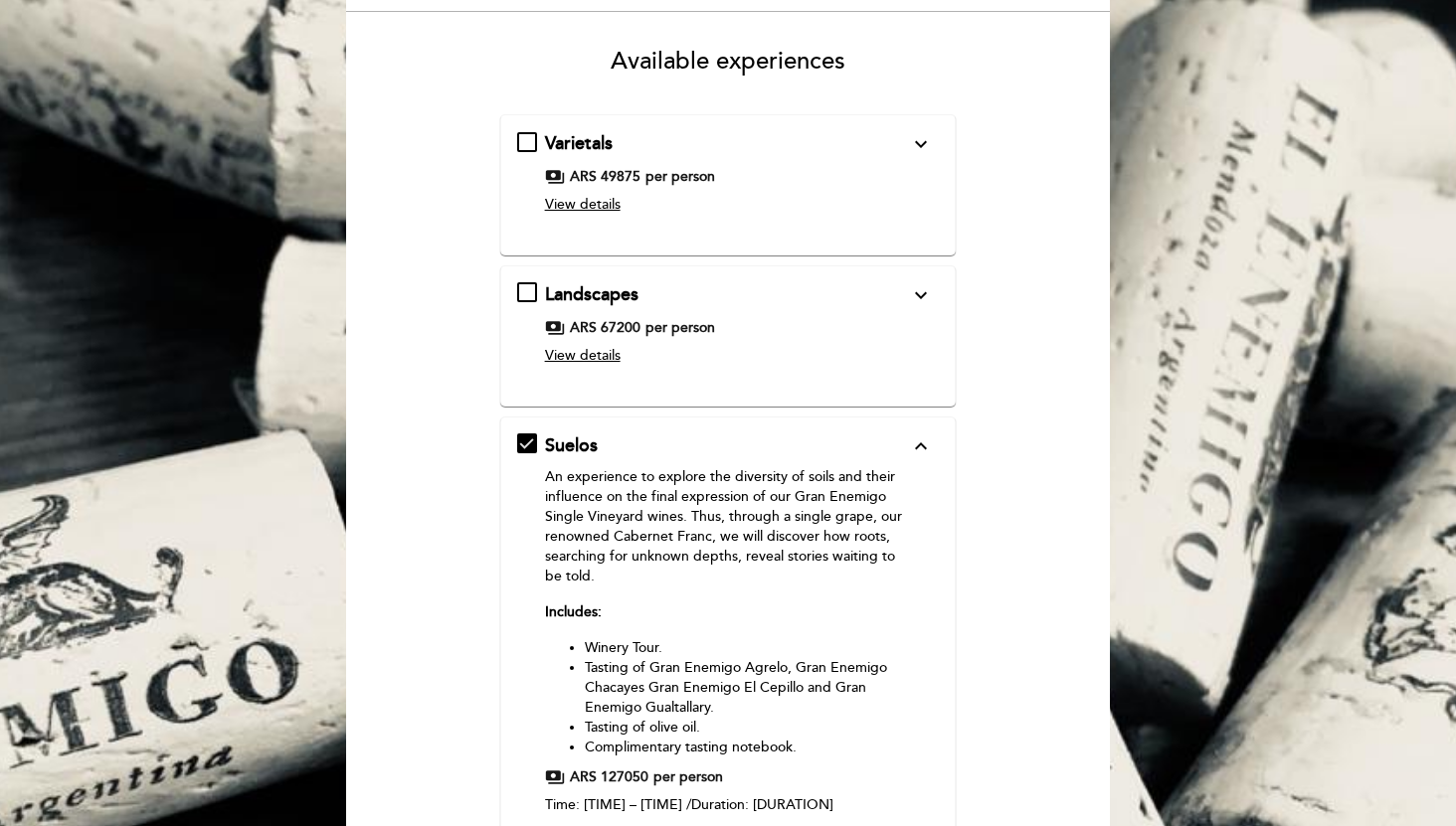 scroll, scrollTop: 145, scrollLeft: 0, axis: vertical 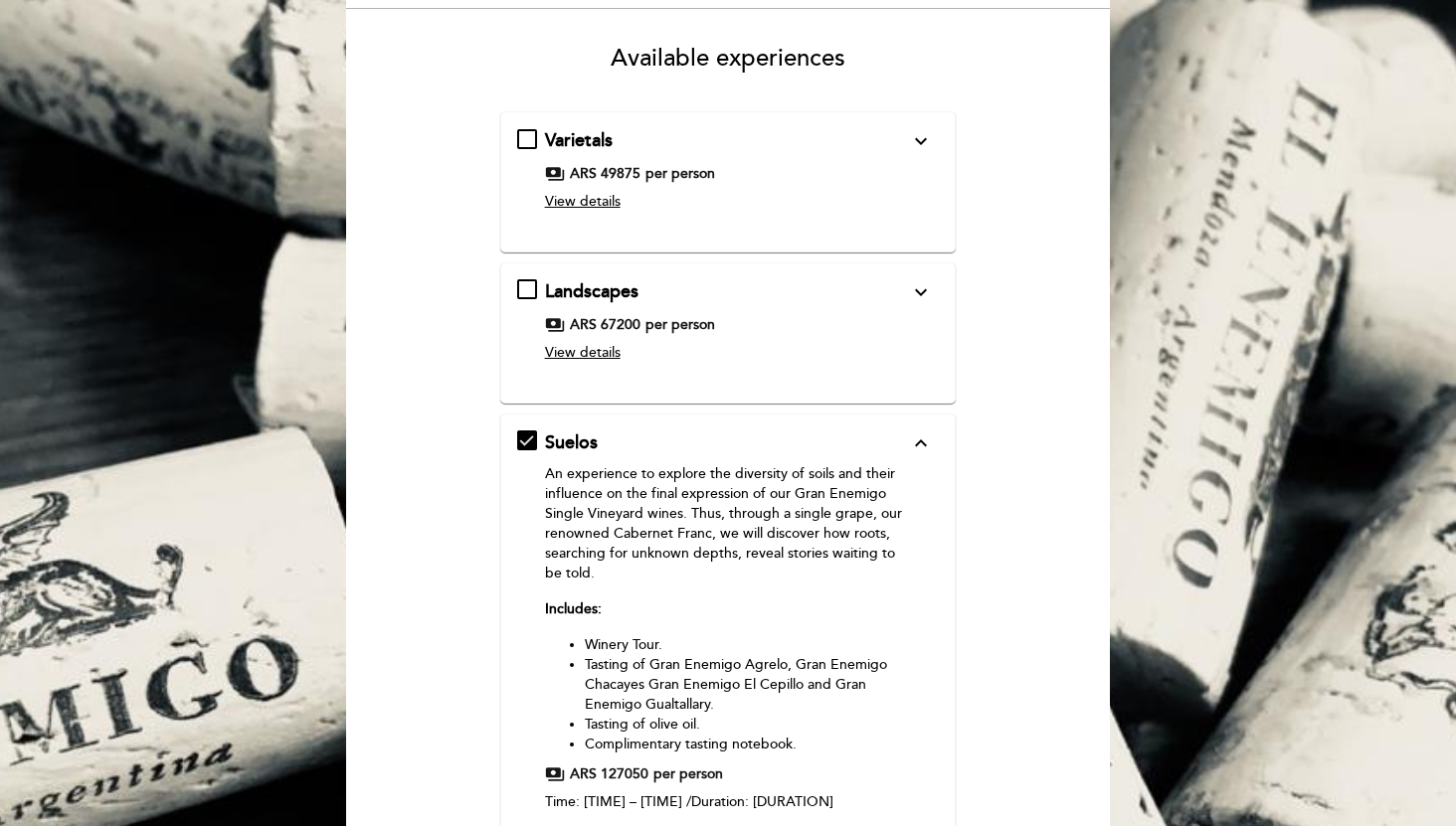 click on "Landscapes
expand_more
An experience to travel through Mendoza and its landscapes through the wines of our El Enemigo and Gran Enemigo lines. Discovering the expression of iconic regions through grapes that have made these places their home. And adapting to the terroir that each of our vineyards offers, they now allow us to bring each of these landscapes to every glass of wine.
Includes:
Winery tour.
Tasting of El Enemigo Semillon, El Enemigo Bonarda and Gran Enemigo Gualtallary.
Tasting of “Casa Vigil” olive oil.
payments
ARS 67200
per person
View details" at bounding box center (728, 325) 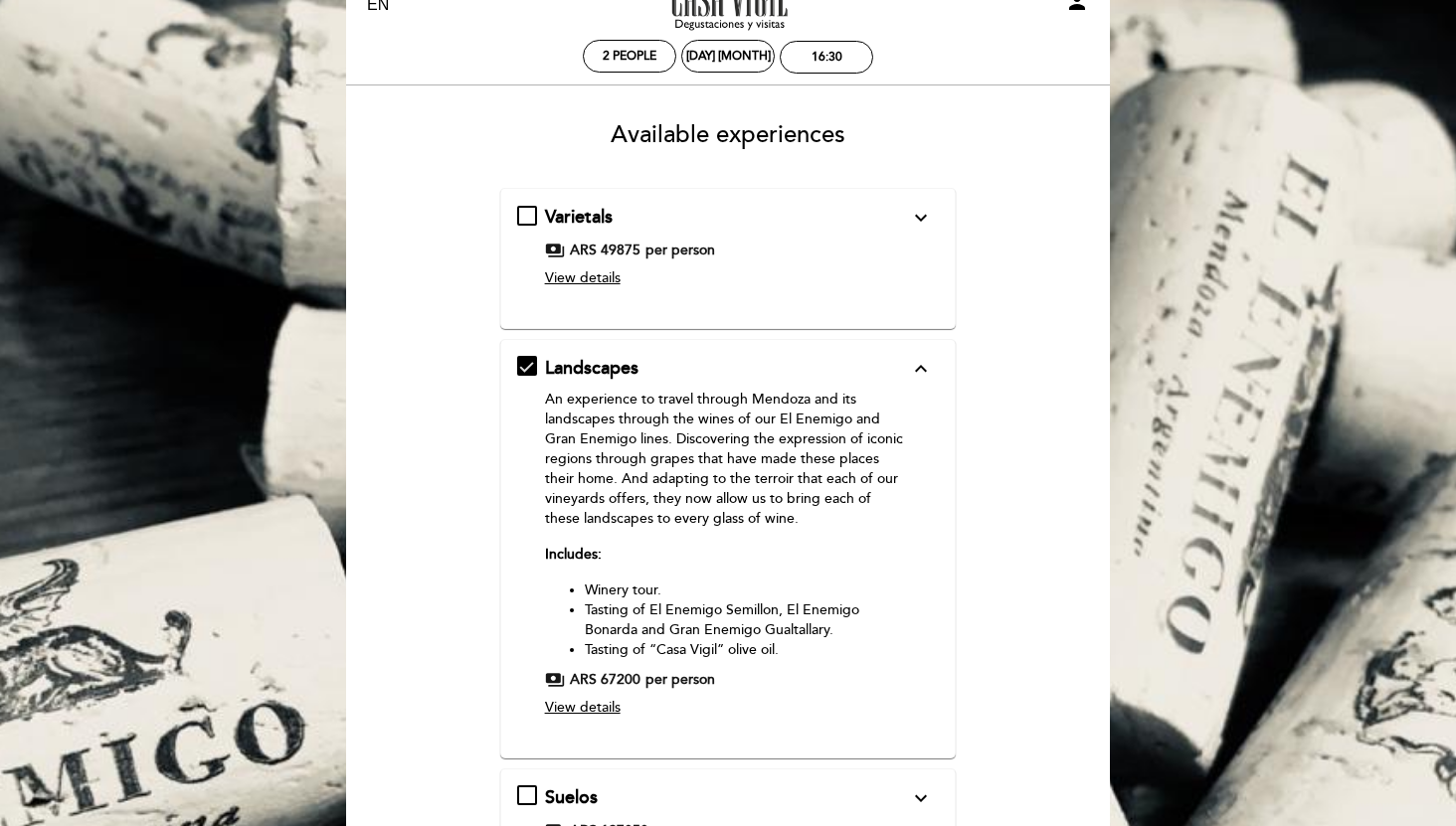 scroll, scrollTop: 0, scrollLeft: 0, axis: both 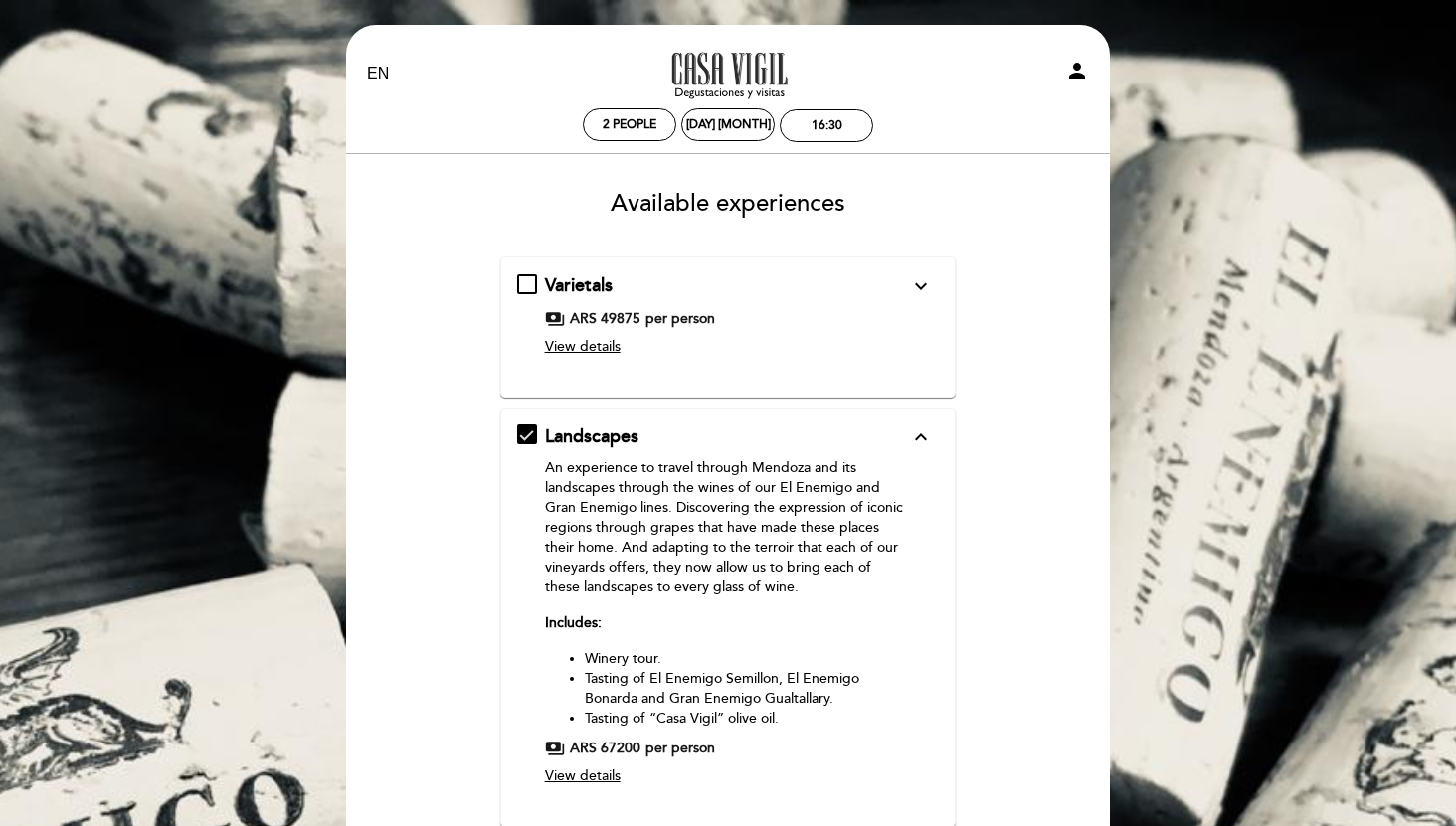 click on "EN
ES
PT" at bounding box center (477, 74) 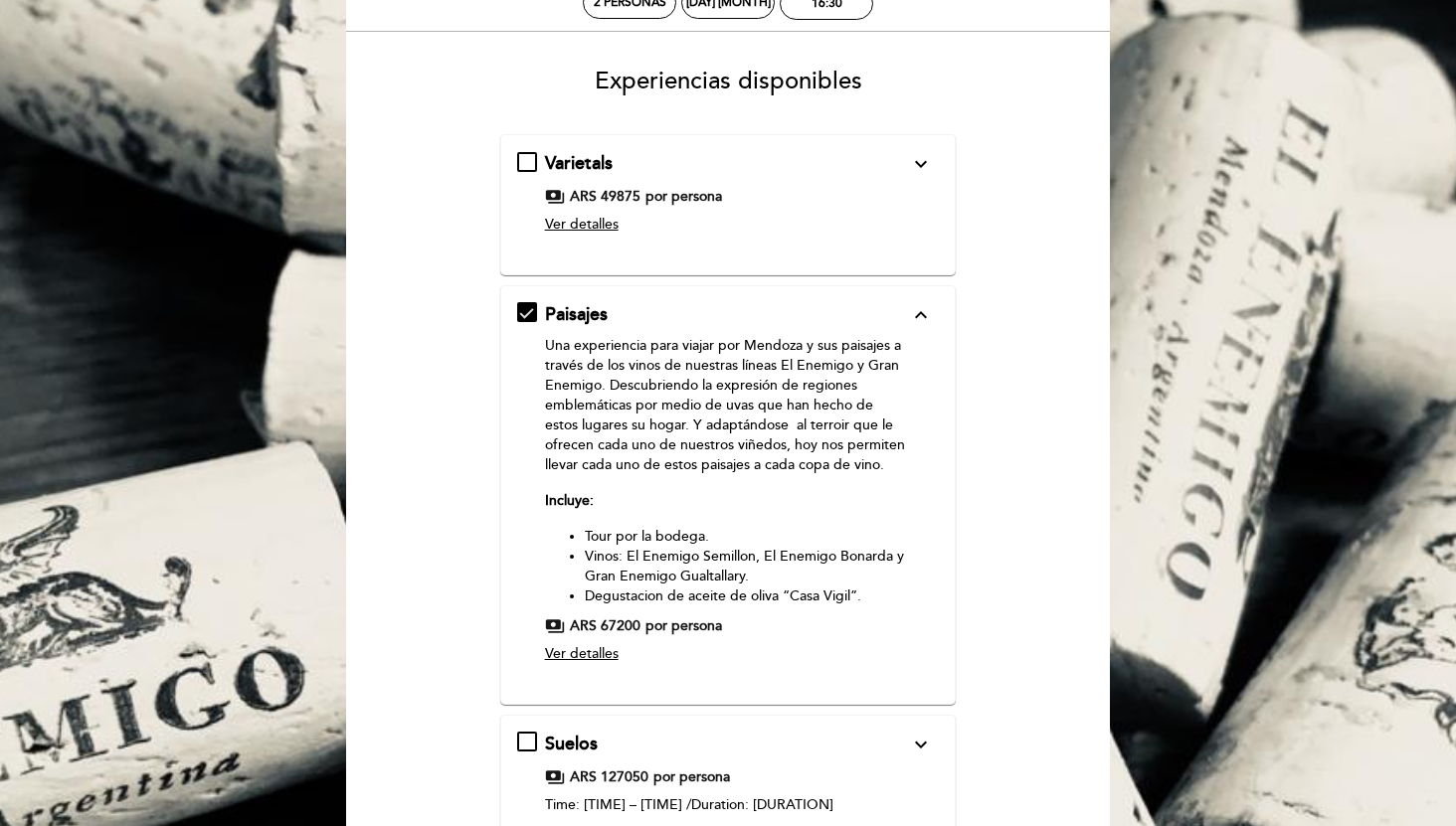 scroll, scrollTop: 124, scrollLeft: 0, axis: vertical 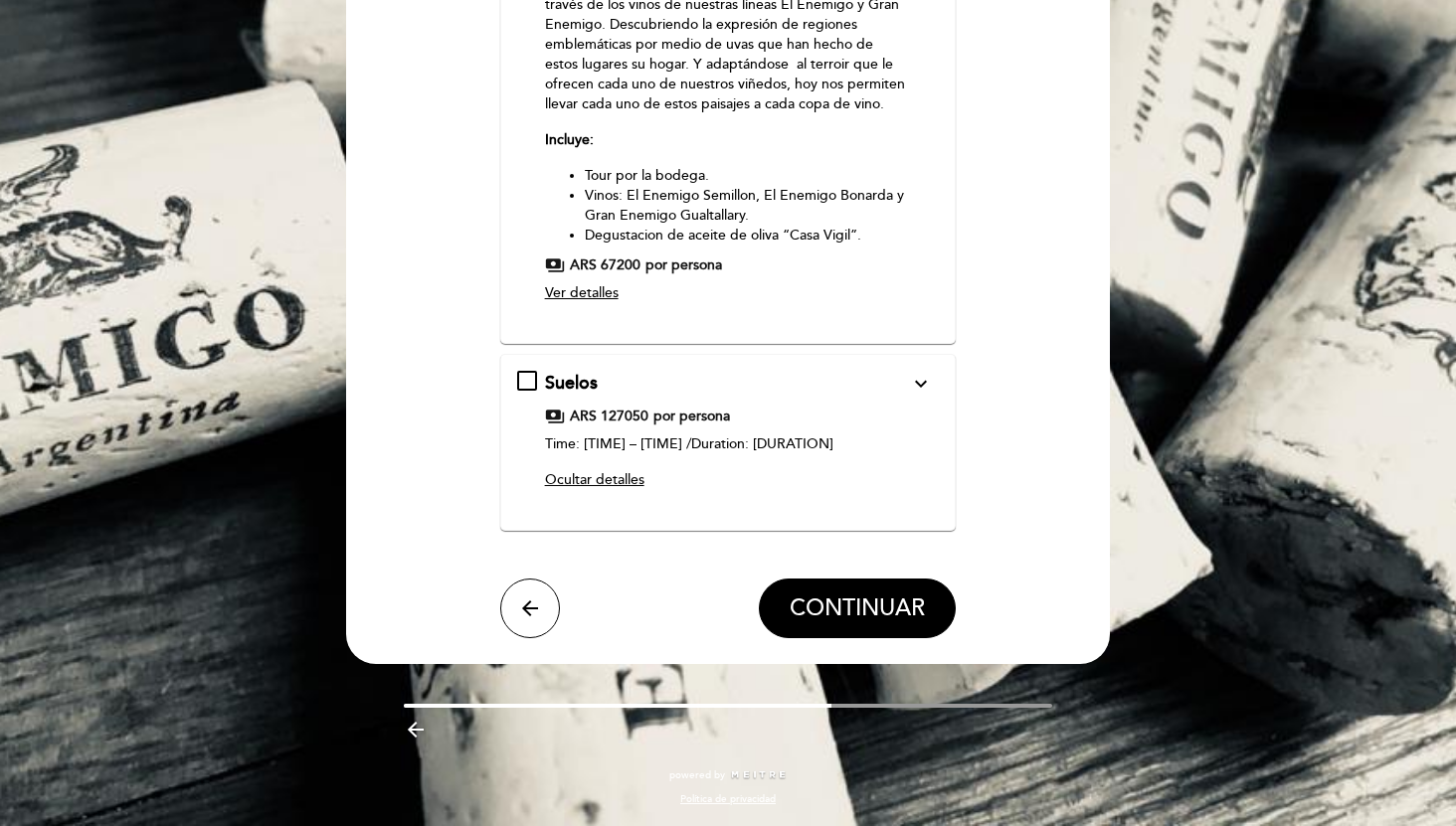 click on "Suelos
expand_more
Una experiencia para explorar la diversidad de suelos y su influencia en la expresión final de nuestros vinos Gran Enemigo Single Vineyard. Así, a través de una misma uva, nuestra reconocida Cabernet Franc, descubriremos cómo las raíces buscando profundidades desconocidas, revelan historias que aguardan ser contadas.
Incluye:
Tour por la bodega.
Vinos: Gran Enemigo Agrelo, Gran Enemigo Chacayes, Gran Enemigo El Cepillo y Gran Enemigo Gualtallary.
Degustación de aceite de oliva.
Cuaderno de anotaciones de regalo.
payments
ARS 127050
por persona
Time: 9.30 – 16:30 /Duration: 1:15hs
Ocultar detalles" at bounding box center (728, 434) 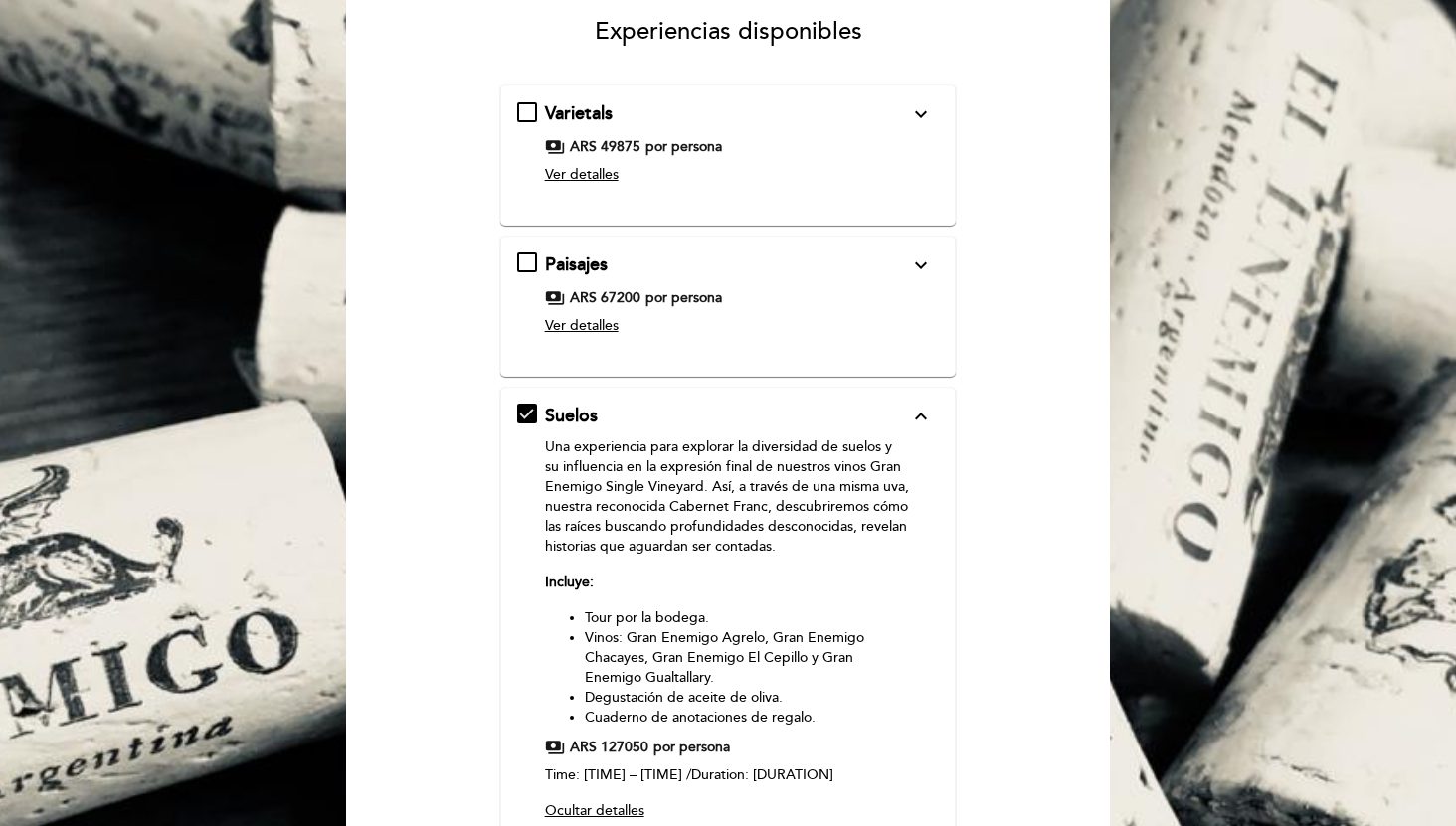 scroll, scrollTop: 158, scrollLeft: 0, axis: vertical 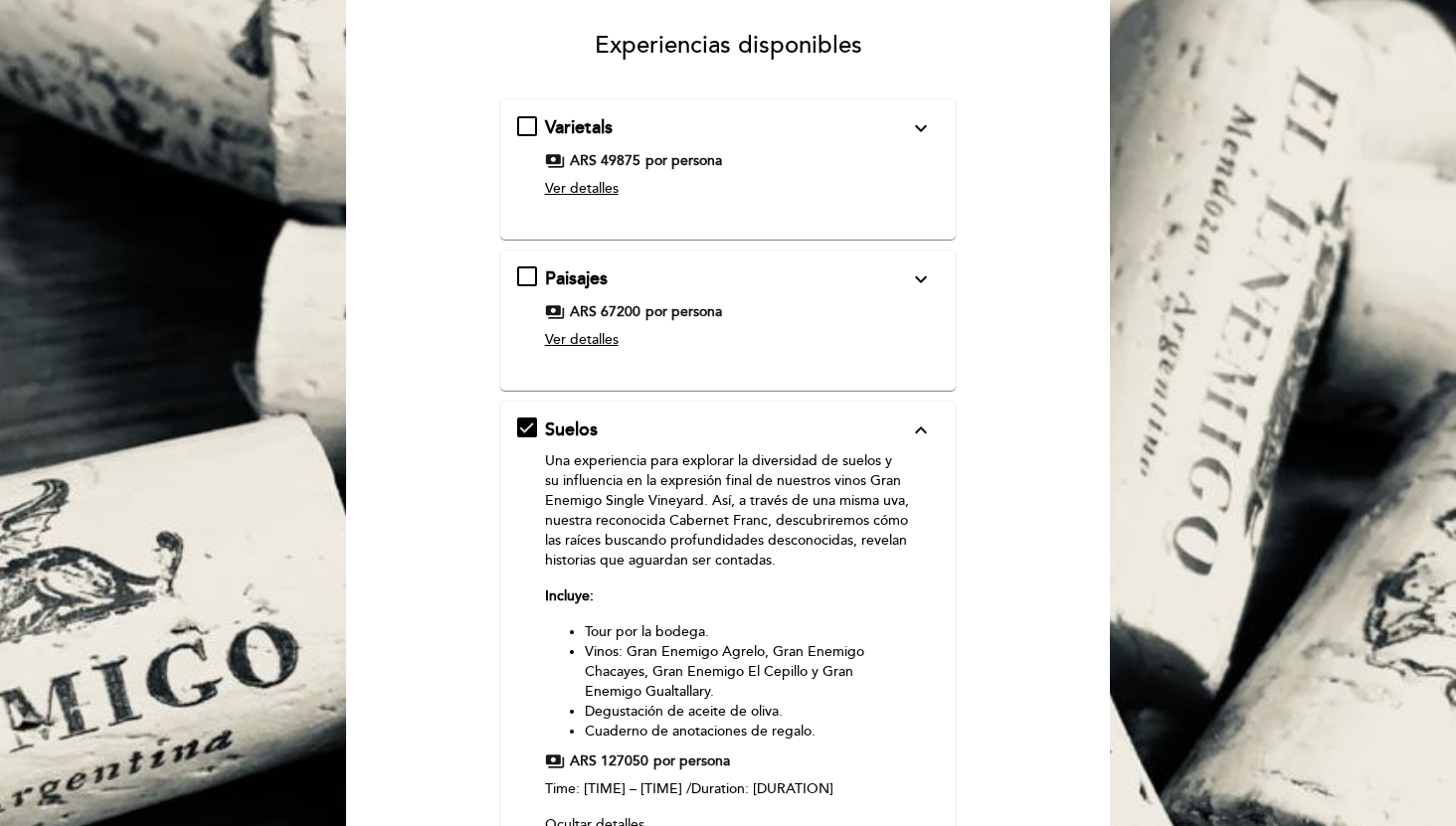 click on "Paisajes
expand_more
Una experiencia para viajar por Mendoza y sus paisajes a través de los vinos de nuestras líneas El Enemigo y Gran Enemigo. Descubriendo la expresión de regiones emblemáticas por medio de uvas que han hecho de estos lugares su hogar. Y adaptándose  al terroir que le ofrecen cada uno de nuestros viñedos, hoy nos permiten llevar cada uno de estos paisajes a cada copa de vino.
Incluye:
Tour por la bodega.
Vinos: El Enemigo Semillon, El Enemigo Bonarda y Gran Enemigo Gualtallary.
Degustacion de aceite de oliva “Casa Vigil”.
payments
ARS 67200
por persona
Ver detalles" at bounding box center (728, 312) 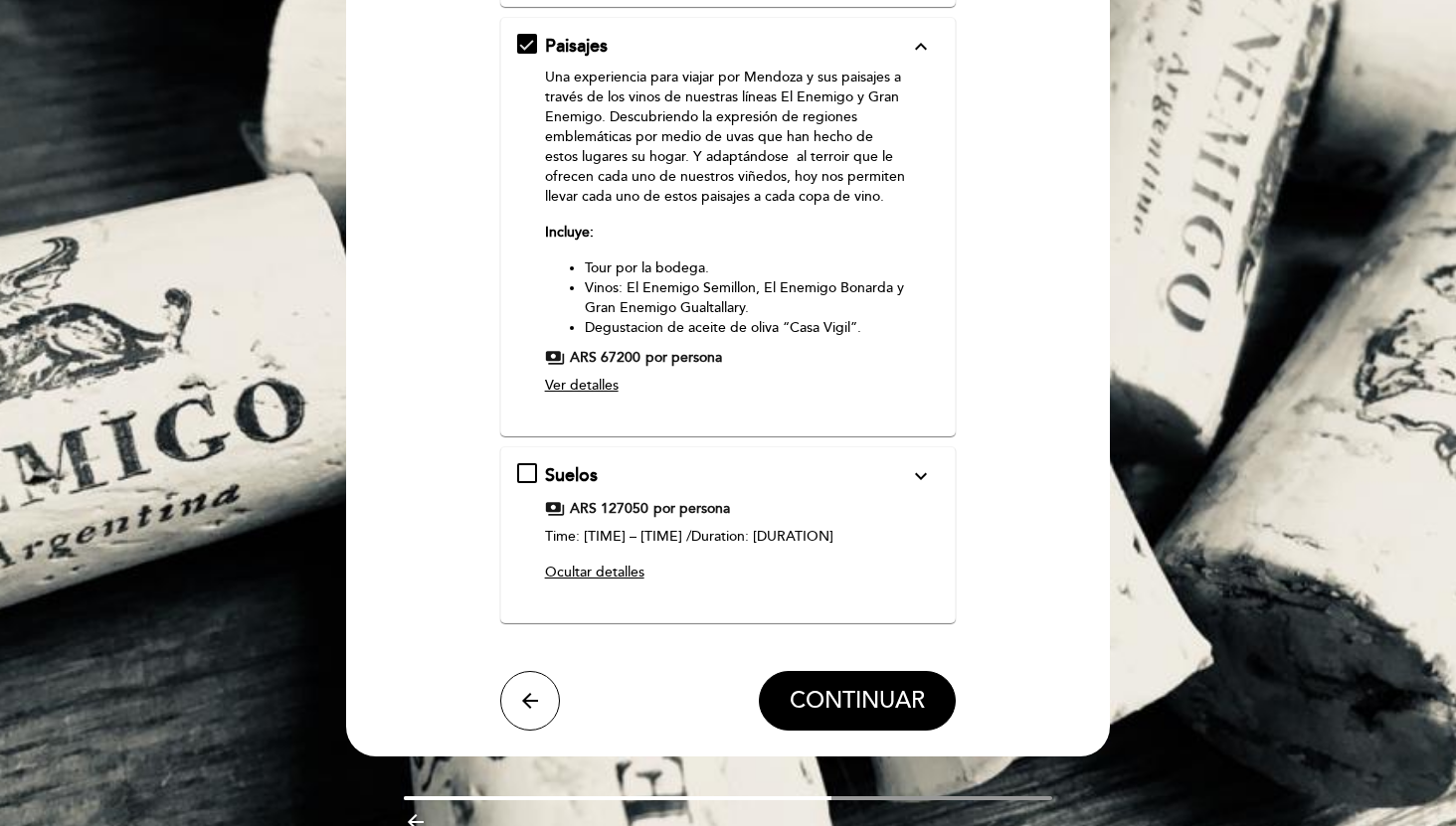 scroll, scrollTop: 429, scrollLeft: 0, axis: vertical 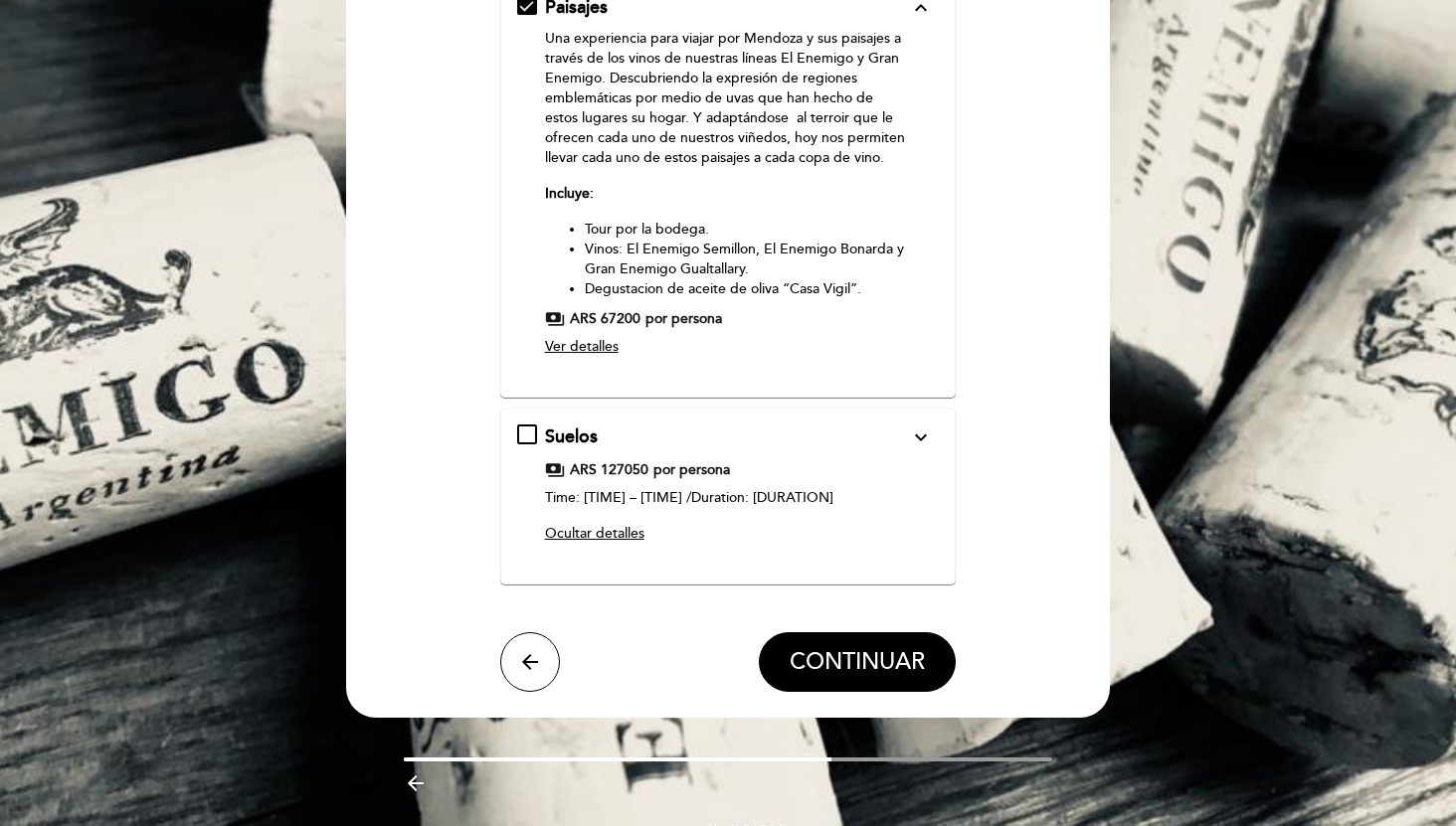 click on "Suelos
expand_more
Una experiencia para explorar la diversidad de suelos y su influencia en la expresión final de nuestros vinos Gran Enemigo Single Vineyard. Así, a través de una misma uva, nuestra reconocida Cabernet Franc, descubriremos cómo las raíces buscando profundidades desconocidas, revelan historias que aguardan ser contadas.
Incluye:
Tour por la bodega.
Vinos: Gran Enemigo Agrelo, Gran Enemigo Chacayes, Gran Enemigo El Cepillo y Gran Enemigo Gualtallary.
Degustación de aceite de oliva.
Cuaderno de anotaciones de regalo.
payments
ARS 127050
por persona
Time: 9.30 – 16:30 /Duration: 1:15hs
Ocultar detalles" at bounding box center (728, 488) 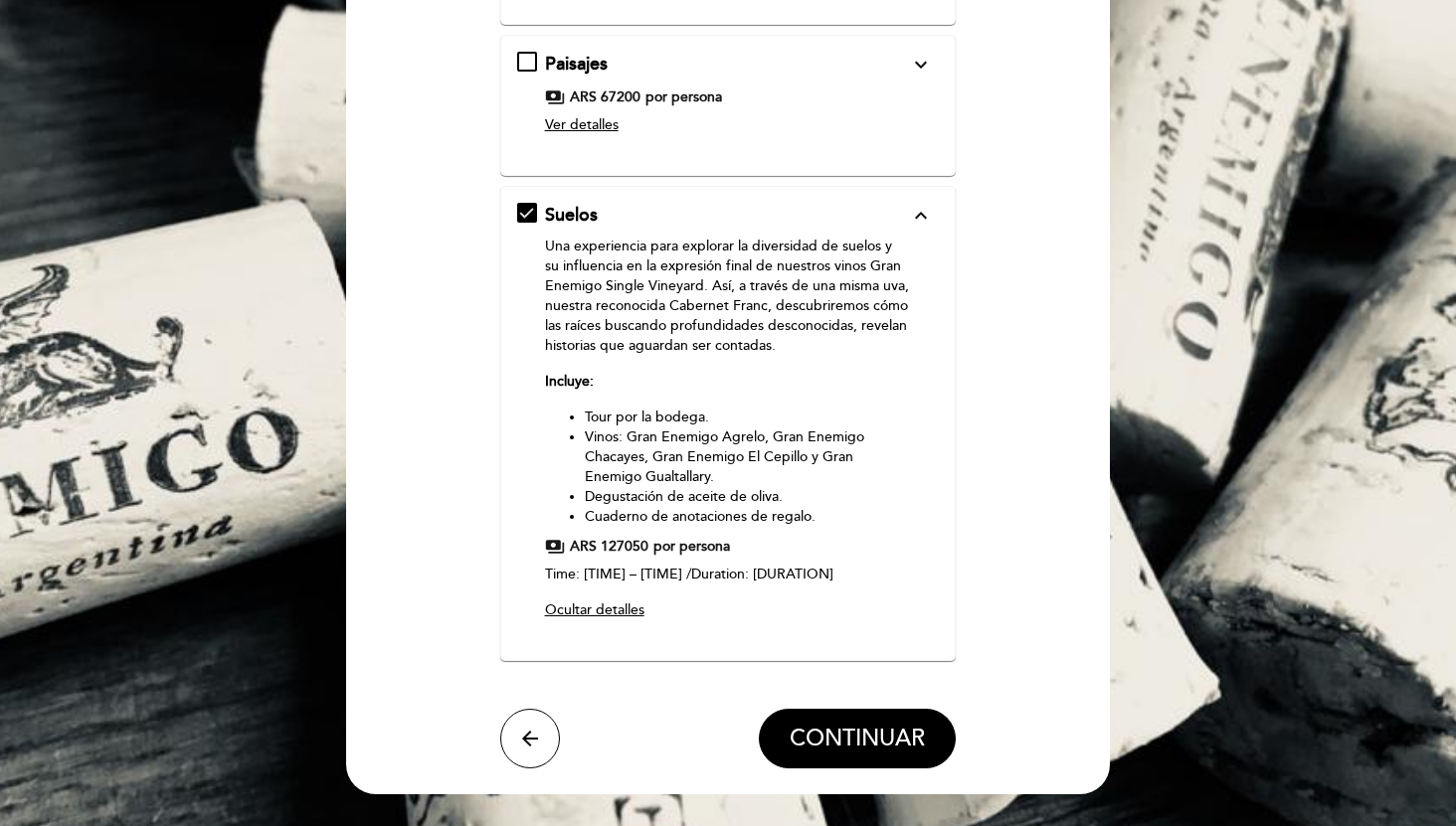 scroll, scrollTop: 348, scrollLeft: 0, axis: vertical 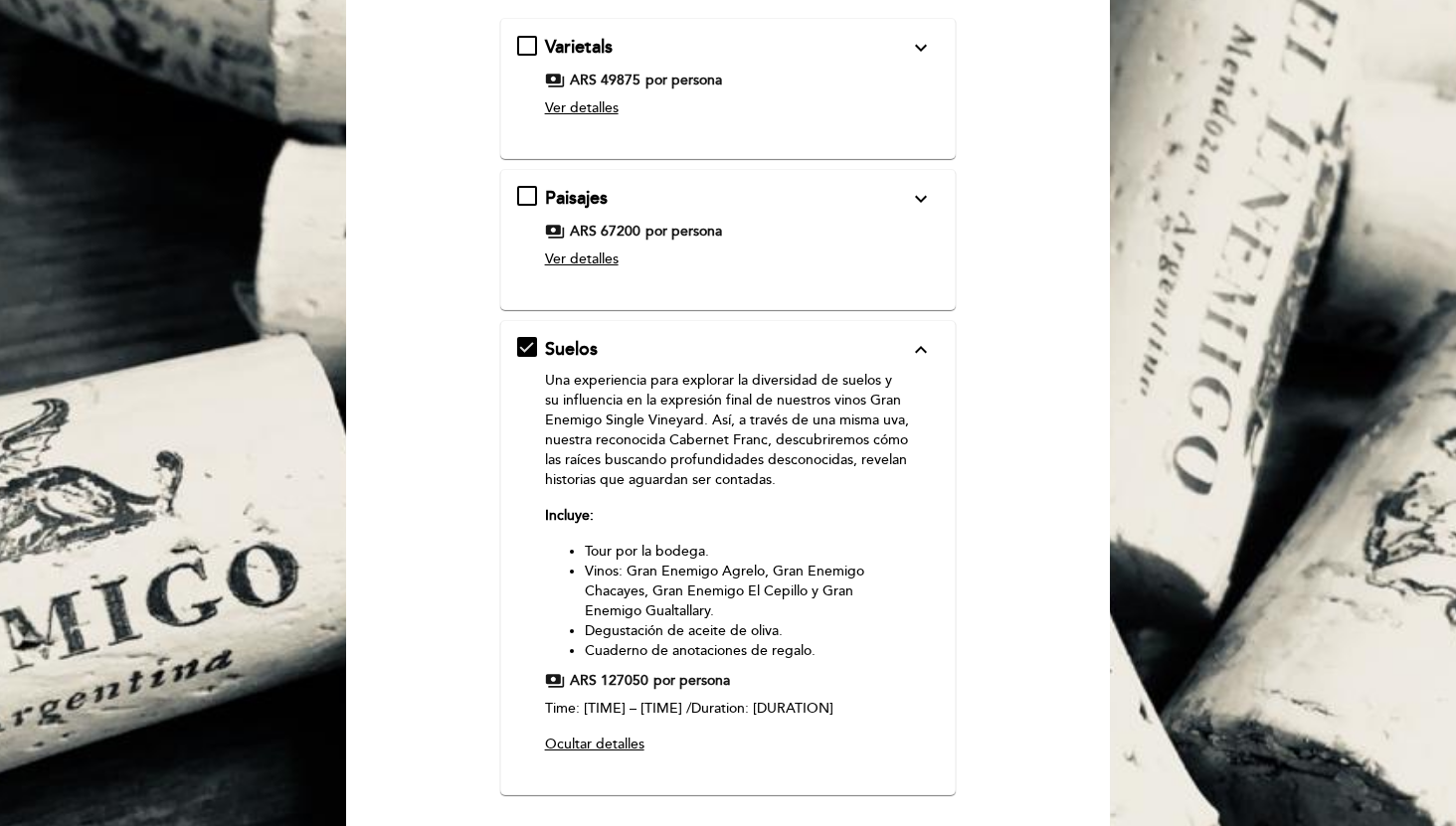 click on "Paisajes
expand_more
Una experiencia para viajar por Mendoza y sus paisajes a través de los vinos de nuestras líneas El Enemigo y Gran Enemigo. Descubriendo la expresión de regiones emblemáticas por medio de uvas que han hecho de estos lugares su hogar. Y adaptándose  al terroir que le ofrecen cada uno de nuestros viñedos, hoy nos permiten llevar cada uno de estos paisajes a cada copa de vino.
Incluye:
Tour por la bodega.
Vinos: El Enemigo Semillon, El Enemigo Bonarda y Gran Enemigo Gualtallary.
Degustacion de aceite de oliva “Casa Vigil”.
payments
ARS 67200
por persona
Ver detalles" at bounding box center [728, 232] 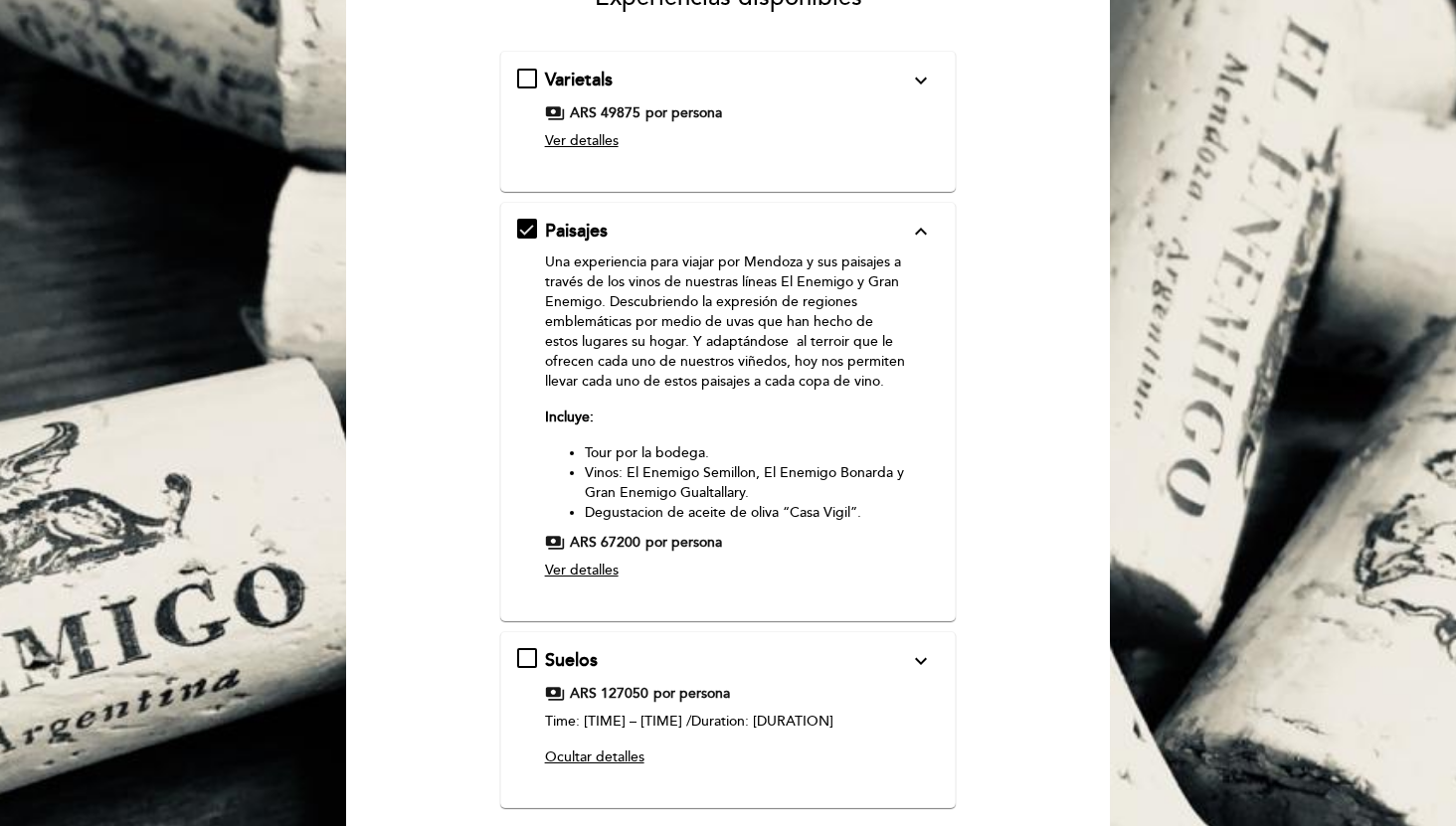 scroll, scrollTop: 213, scrollLeft: 0, axis: vertical 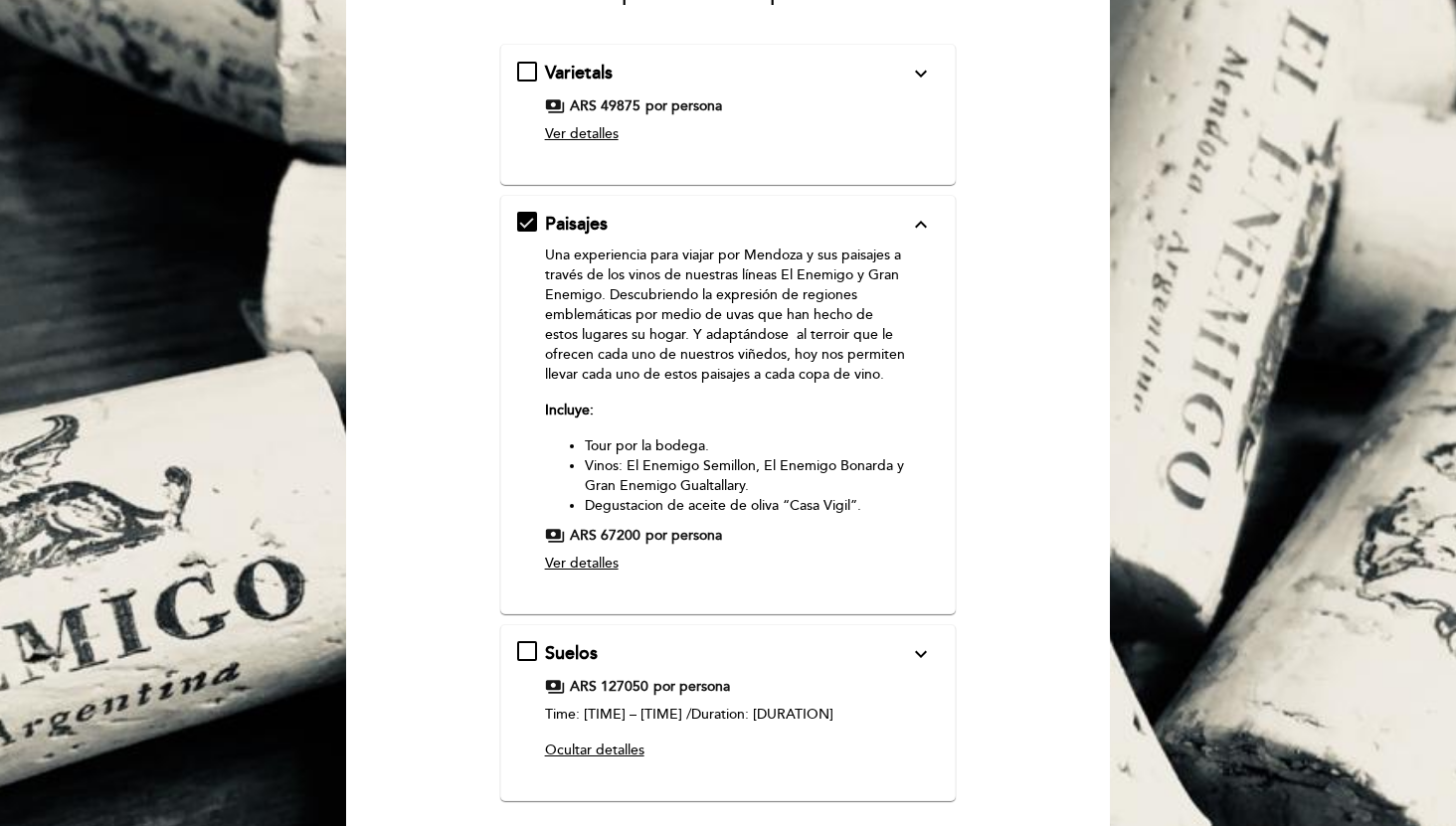 click on "Varietales
expand_more
Una experiencia para descubrir y dejarse sorprender por los vinos de El Enemigo, degustando una selección de uvas, que nos permitirán adentrarnos en las diferencias sensoriales que cada uno de los varietales seleccionados expresan, sorprendiendo los sentidos de una manera única.
Incluye:
Tour por la bodega.
Vinos: El Enemigo Chardonnay, El Enemigo Malbec, El Enemigo Cabernet Franc.
Degustacion de aceite de oliva “Casa Vigil”.
payments
ARS 49875
por persona
Ver detalles" at bounding box center (728, 106) 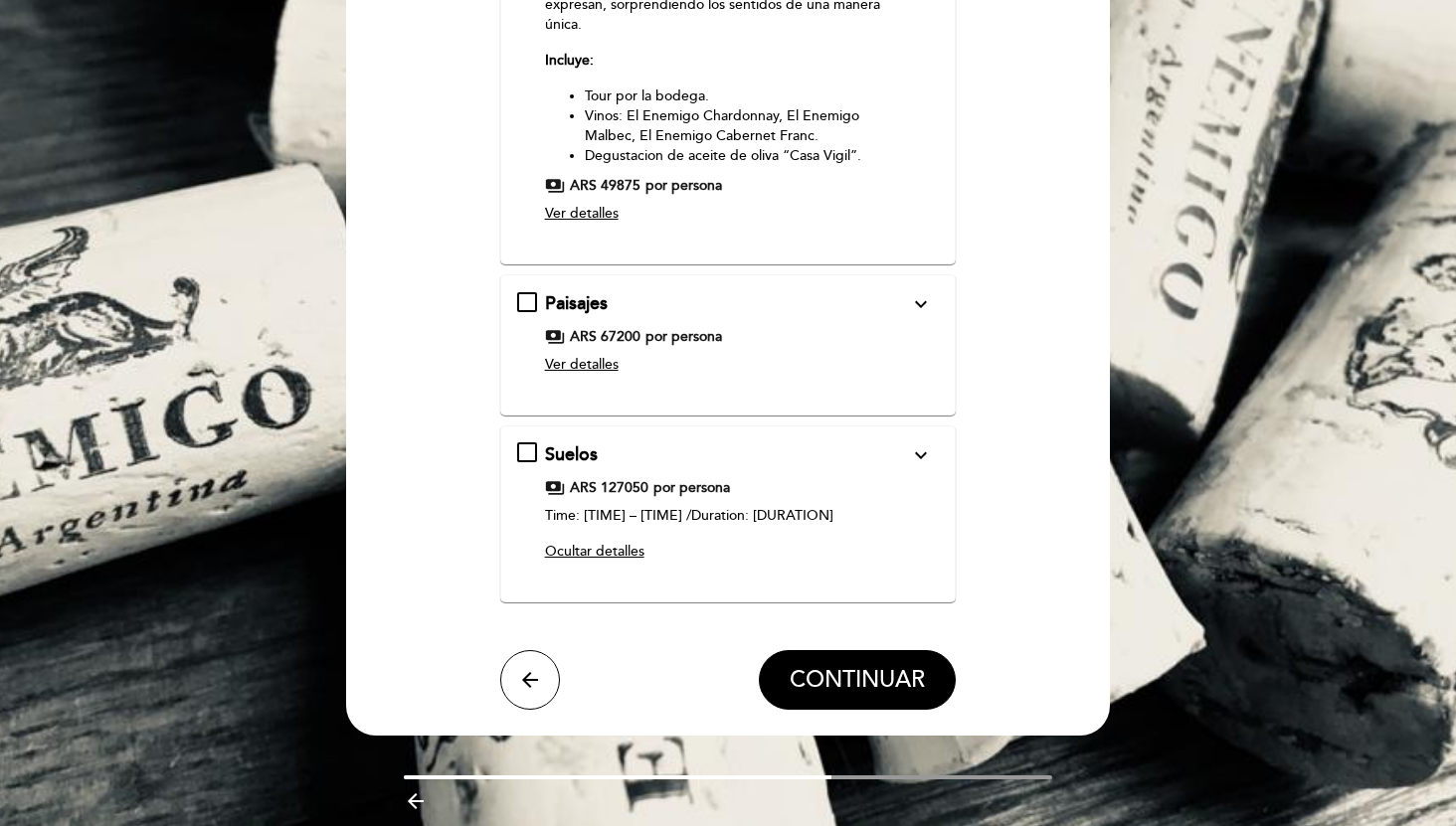 click on "Paisajes
expand_more
Una experiencia para viajar por Mendoza y sus paisajes a través de los vinos de nuestras líneas El Enemigo y Gran Enemigo. Descubriendo la expresión de regiones emblemáticas por medio de uvas que han hecho de estos lugares su hogar. Y adaptándose  al terroir que le ofrecen cada uno de nuestros viñedos, hoy nos permiten llevar cada uno de estos paisajes a cada copa de vino.
Incluye:
Tour por la bodega.
Vinos: El Enemigo Semillon, El Enemigo Bonarda y Gran Enemigo Gualtallary.
Degustacion de aceite de oliva “Casa Vigil”.
payments
ARS 67200
por persona
Ver detalles" at bounding box center [728, 337] 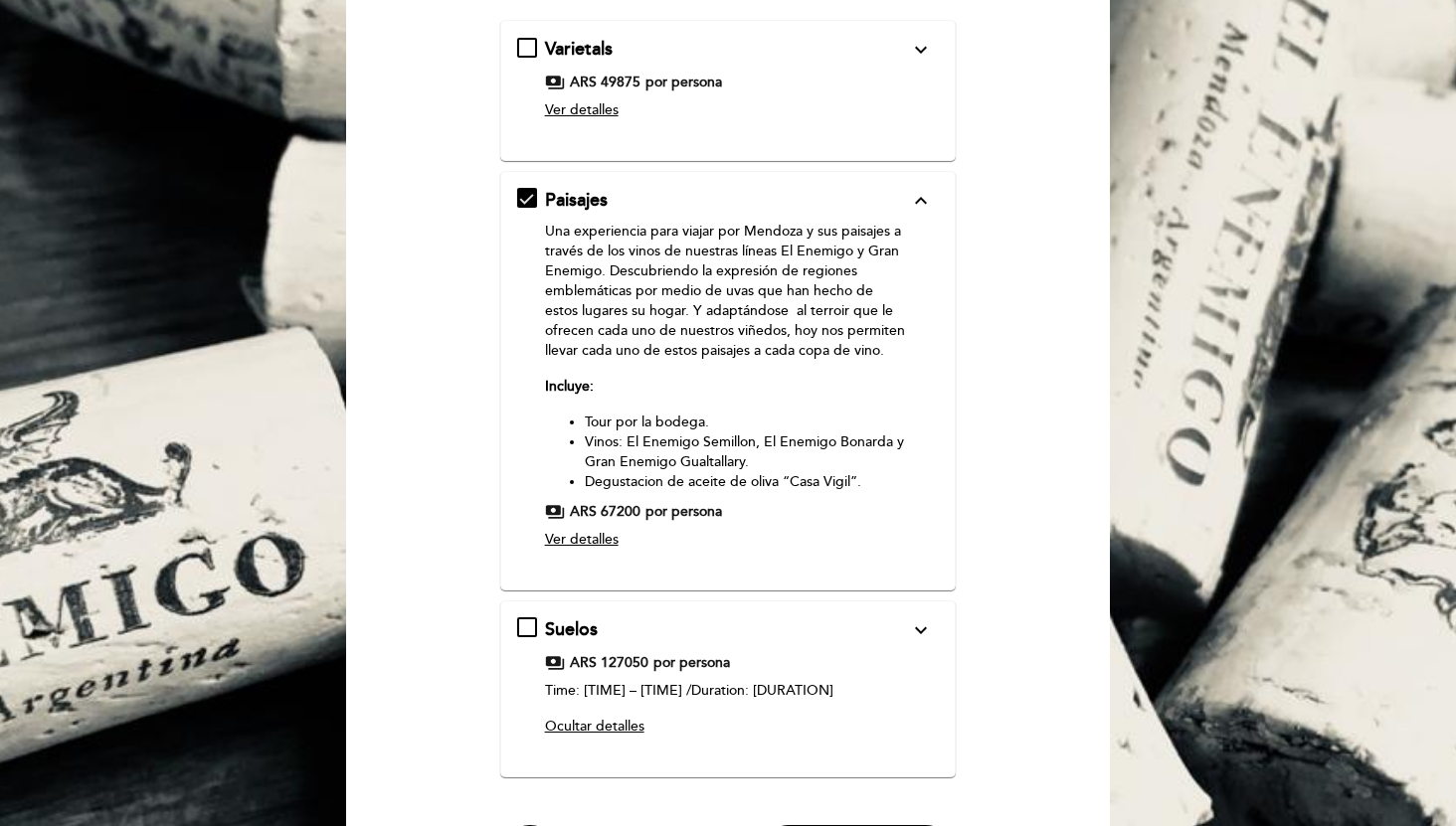 scroll, scrollTop: 254, scrollLeft: 0, axis: vertical 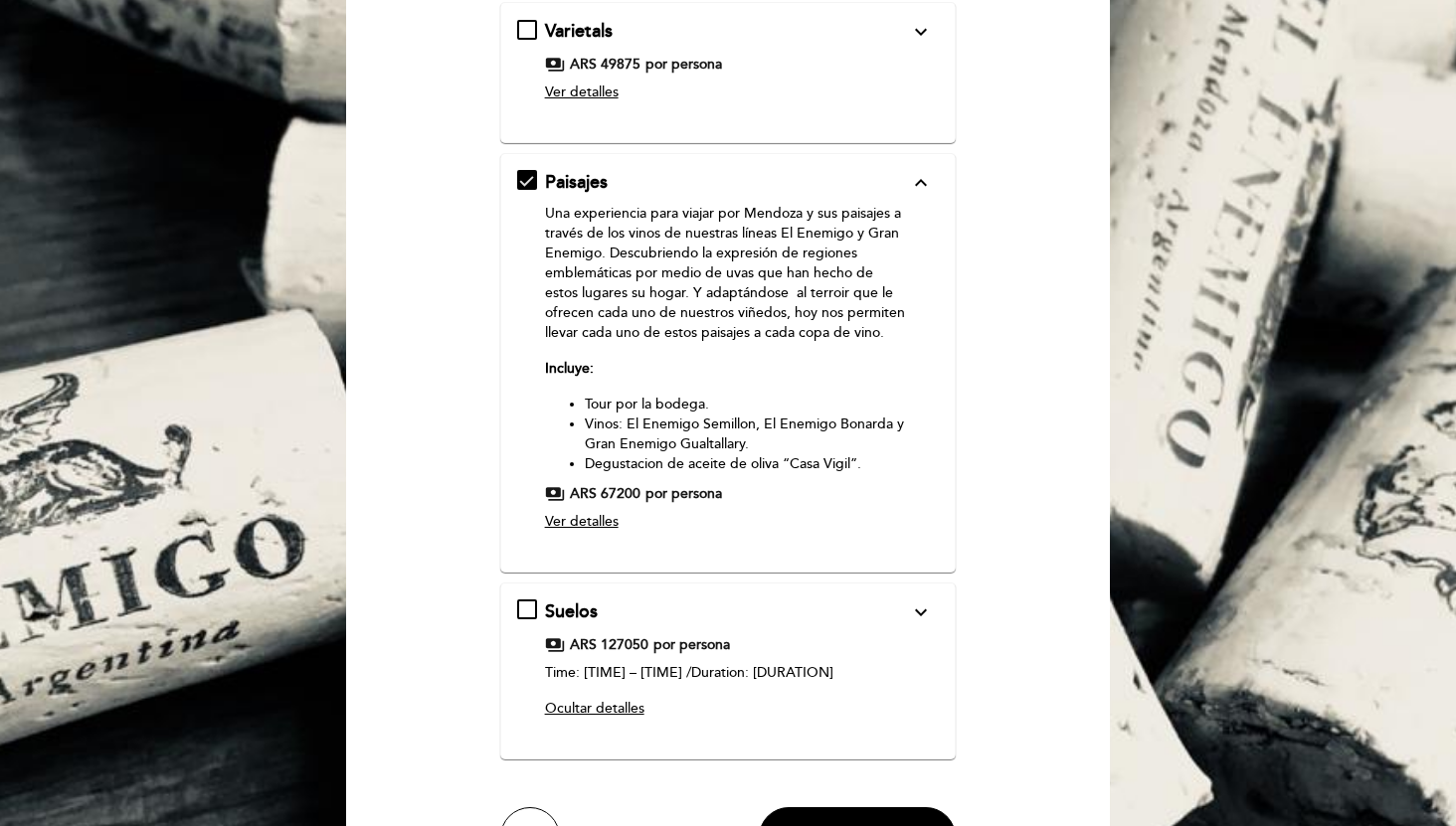 click on "Suelos
expand_more
Una experiencia para explorar la diversidad de suelos y su influencia en la expresión final de nuestros vinos Gran Enemigo Single Vineyard. Así, a través de una misma uva, nuestra reconocida Cabernet Franc, descubriremos cómo las raíces buscando profundidades desconocidas, revelan historias que aguardan ser contadas.
Incluye:
Tour por la bodega.
Vinos: Gran Enemigo Agrelo, Gran Enemigo Chacayes, Gran Enemigo El Cepillo y Gran Enemigo Gualtallary.
Degustación de aceite de oliva.
Cuaderno de anotaciones de regalo.
payments
ARS 127050
por persona
Time: 9.30 – 16:30 /Duration: 1:15hs
Ocultar detalles" at bounding box center (728, 663) 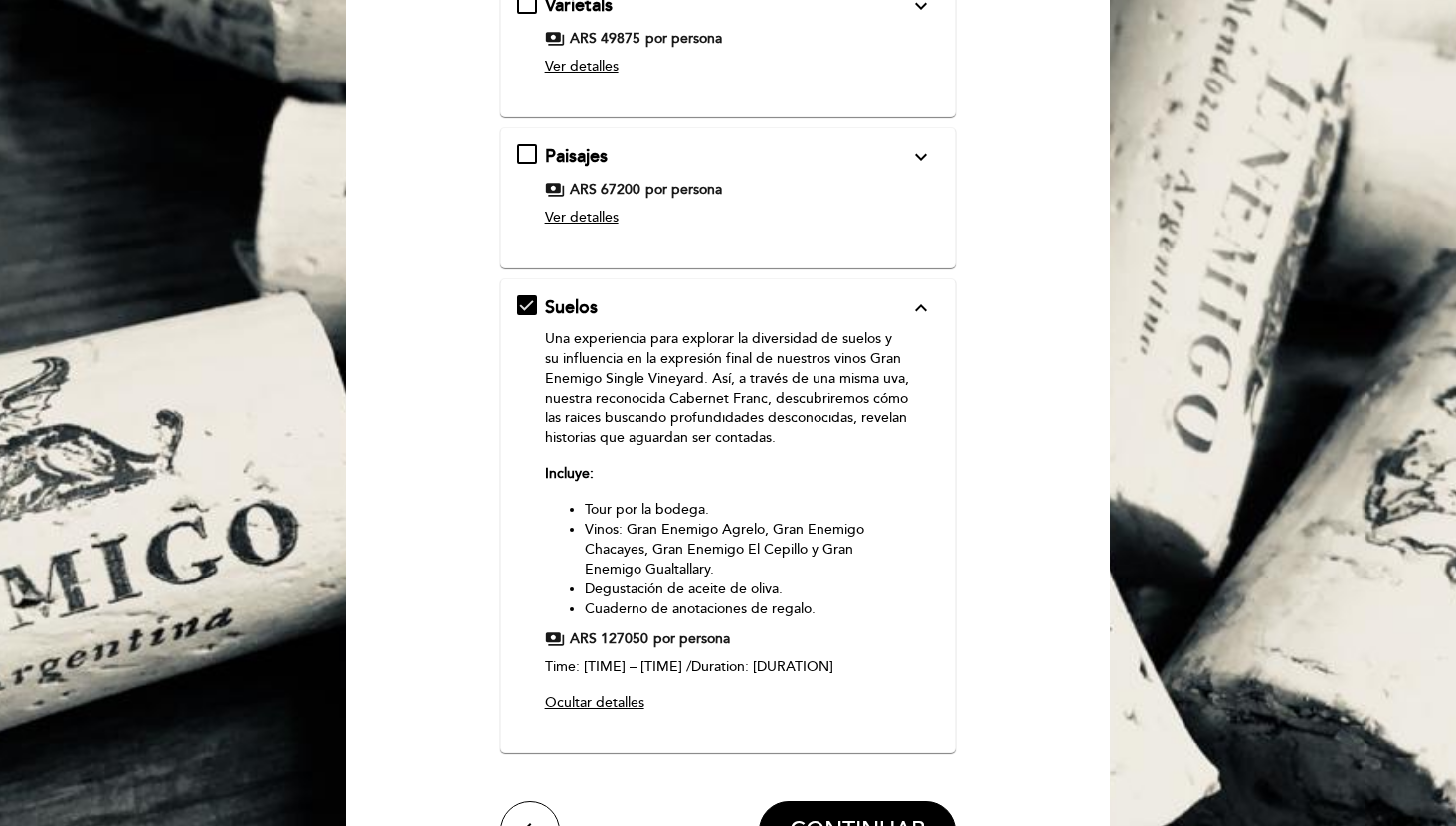 scroll, scrollTop: 293, scrollLeft: 0, axis: vertical 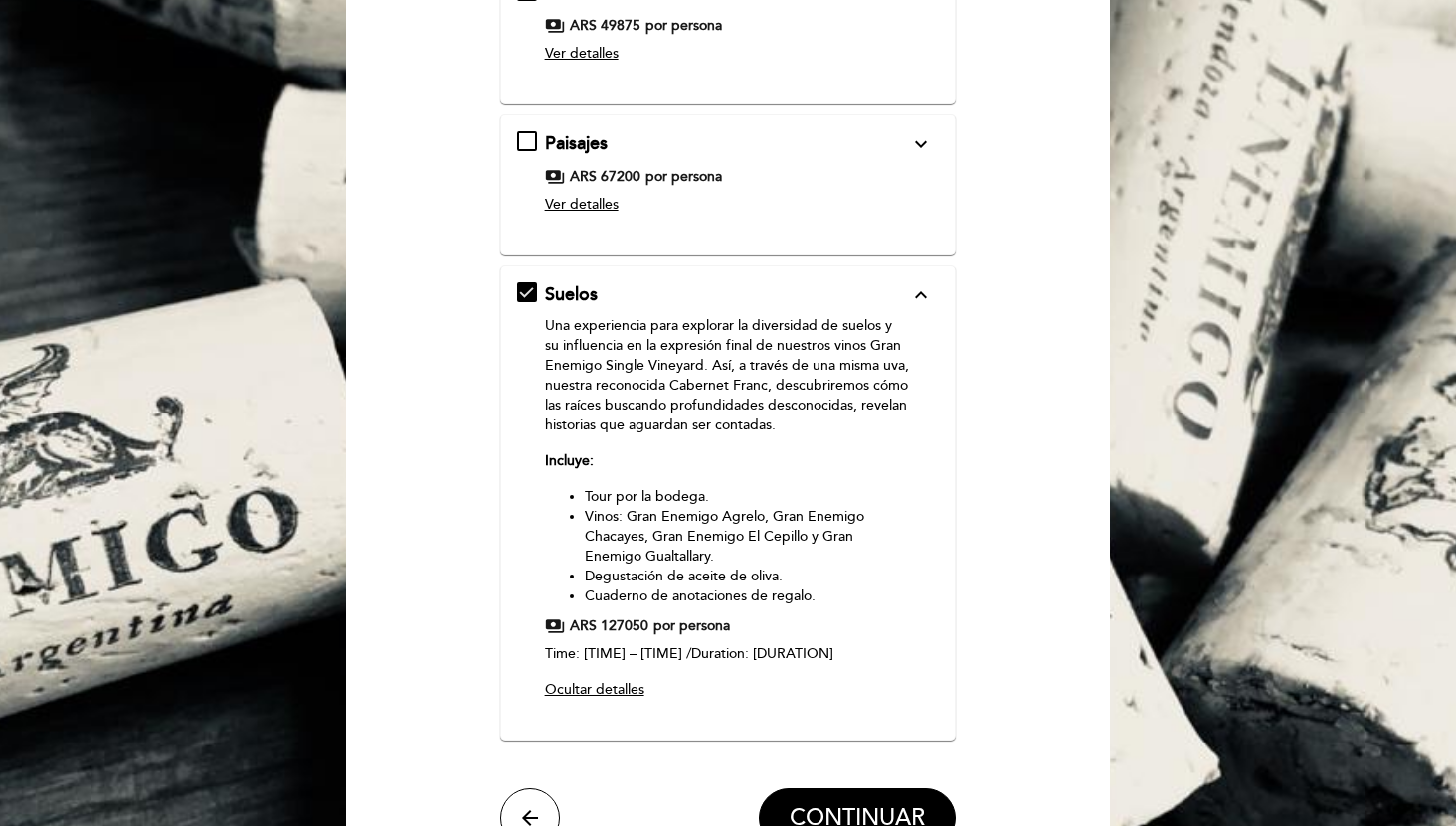 click on "Paisajes
expand_more
Una experiencia para viajar por Mendoza y sus paisajes a través de los vinos de nuestras líneas El Enemigo y Gran Enemigo. Descubriendo la expresión de regiones emblemáticas por medio de uvas que han hecho de estos lugares su hogar. Y adaptándose  al terroir que le ofrecen cada uno de nuestros viñedos, hoy nos permiten llevar cada uno de estos paisajes a cada copa de vino.
Incluye:
Tour por la bodega.
Vinos: El Enemigo Semillon, El Enemigo Bonarda y Gran Enemigo Gualtallary.
Degustacion de aceite de oliva “Casa Vigil”.
payments
ARS 67200
por persona
Ver detalles" at bounding box center [728, 177] 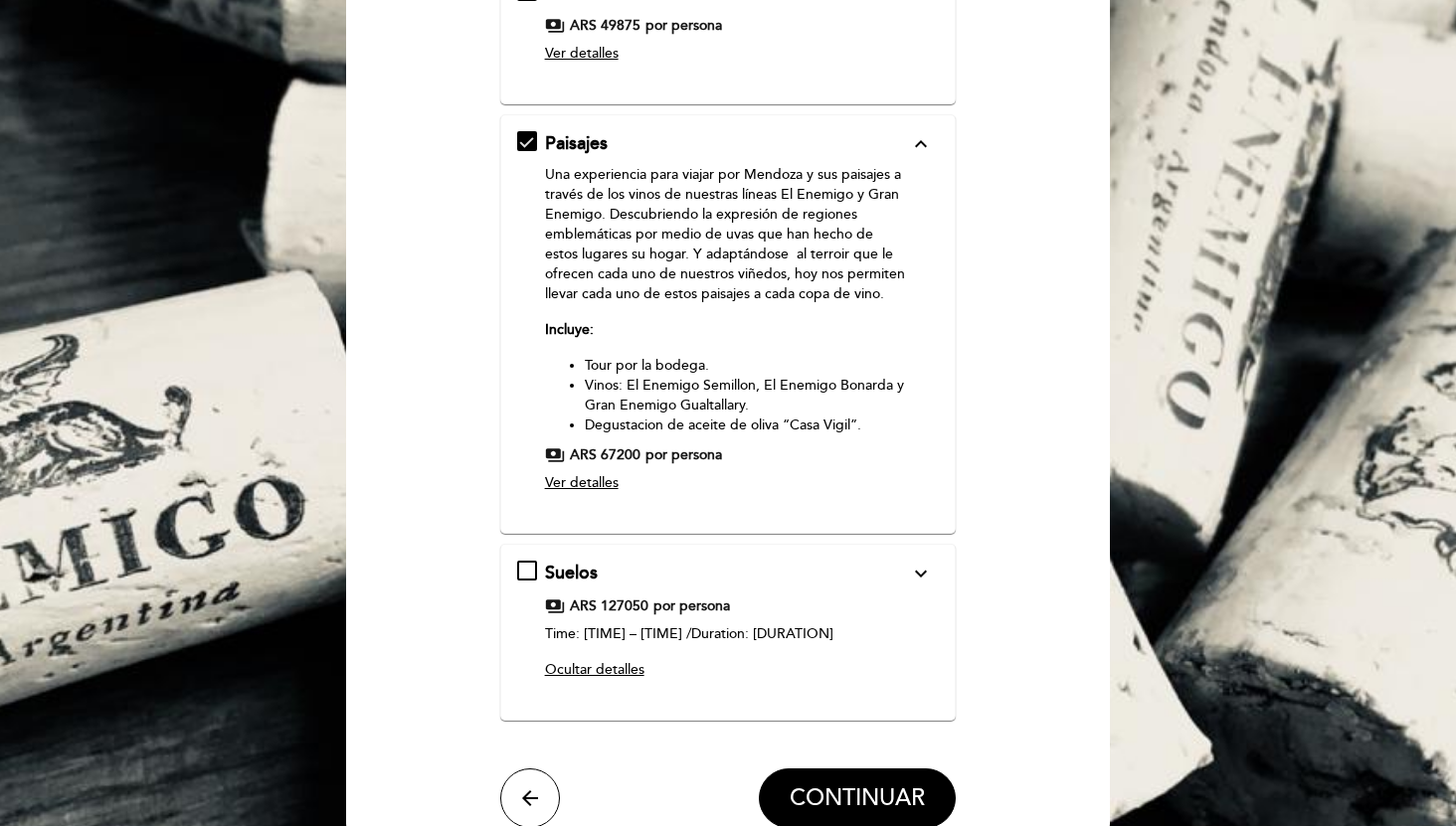click on "ARS 127050" at bounding box center (609, 606) 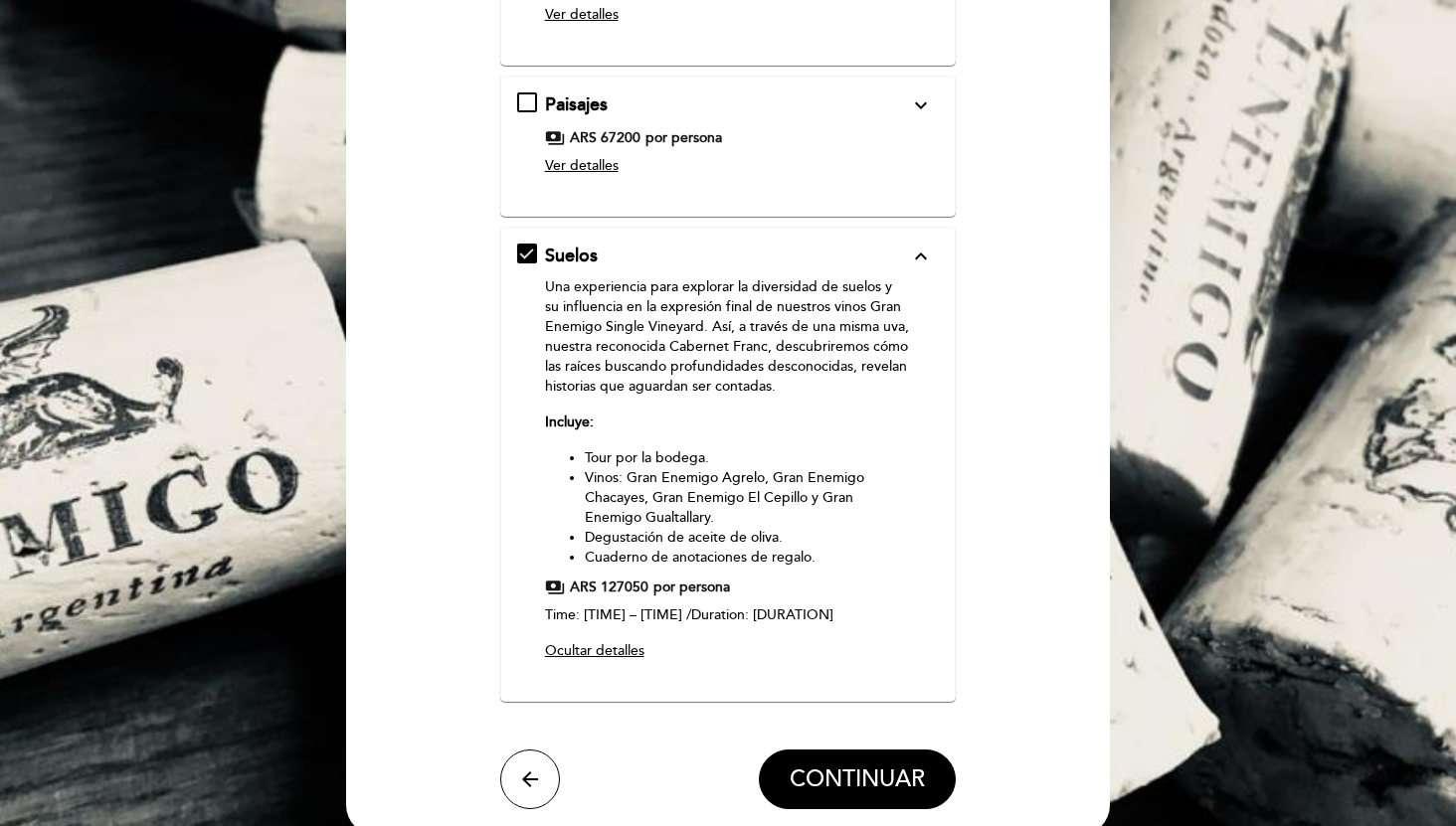 scroll, scrollTop: 347, scrollLeft: 0, axis: vertical 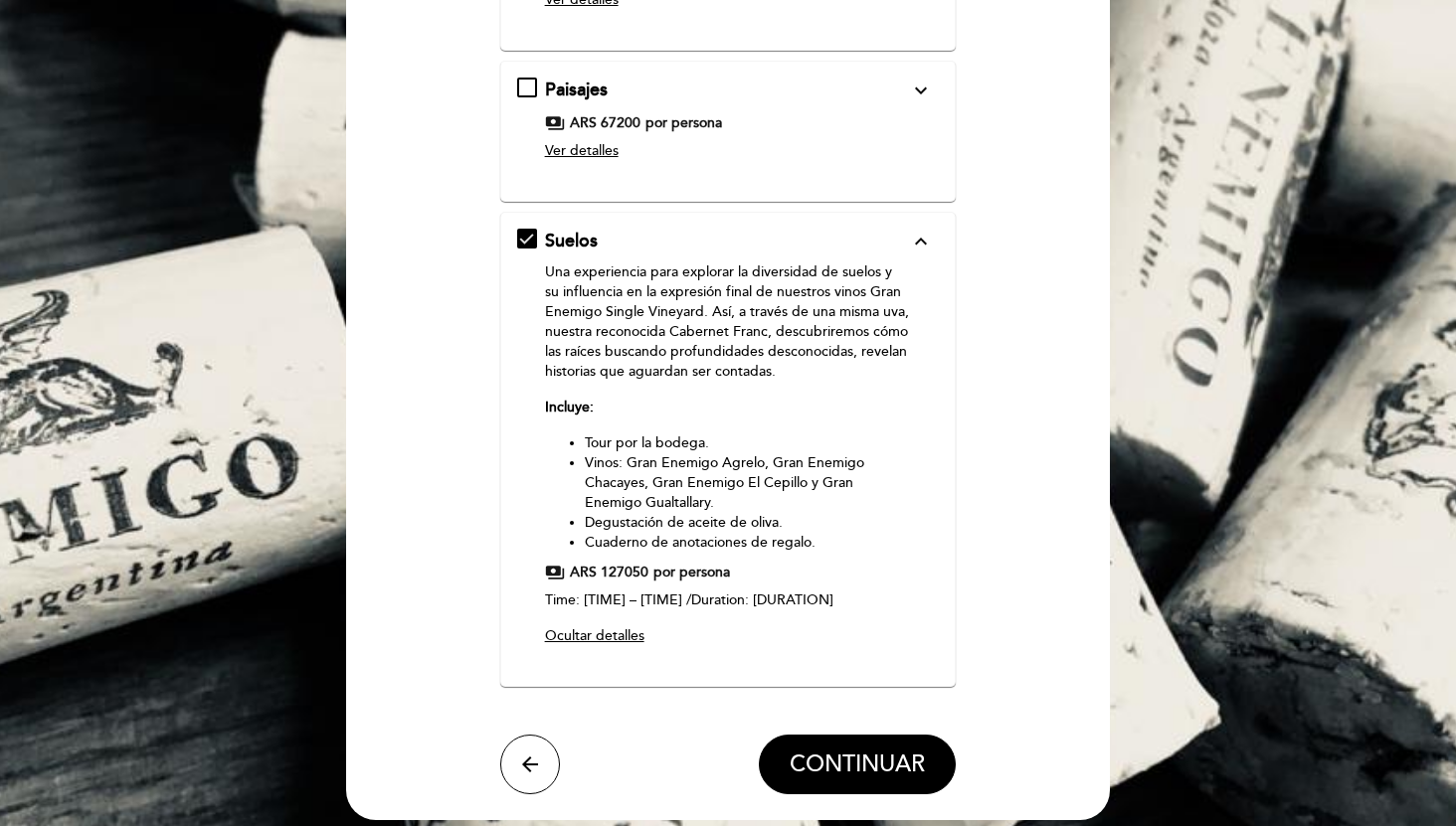 click on "Paisajes
expand_more
Una experiencia para viajar por Mendoza y sus paisajes a través de los vinos de nuestras líneas El Enemigo y Gran Enemigo. Descubriendo la expresión de regiones emblemáticas por medio de uvas que han hecho de estos lugares su hogar. Y adaptándose  al terroir que le ofrecen cada uno de nuestros viñedos, hoy nos permiten llevar cada uno de estos paisajes a cada copa de vino.
Incluye:
Tour por la bodega.
Vinos: El Enemigo Semillon, El Enemigo Bonarda y Gran Enemigo Gualtallary.
Degustacion de aceite de oliva “Casa Vigil”.
payments
ARS 67200
por persona
Ver detalles" at bounding box center (728, 123) 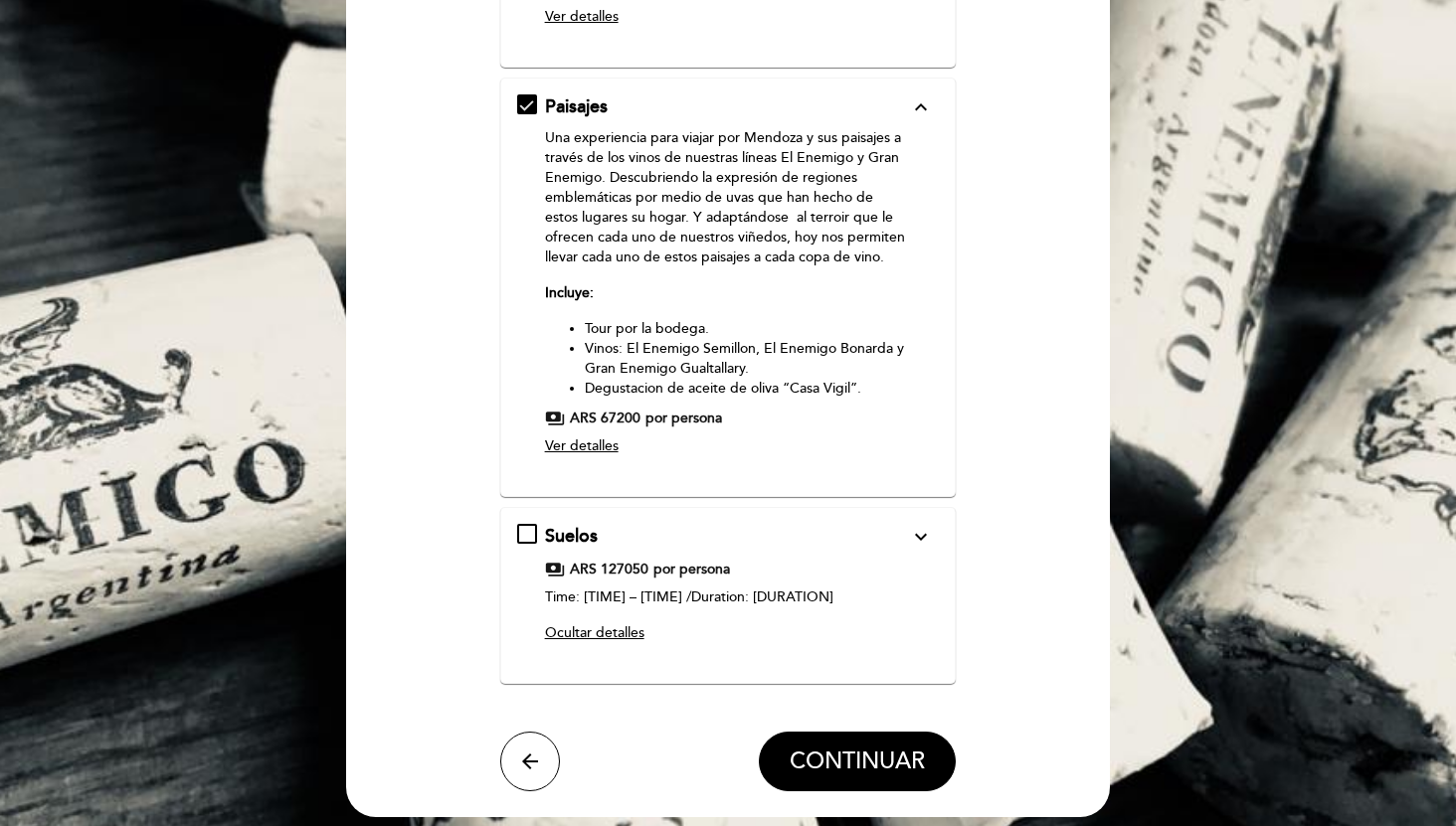 scroll, scrollTop: 336, scrollLeft: 0, axis: vertical 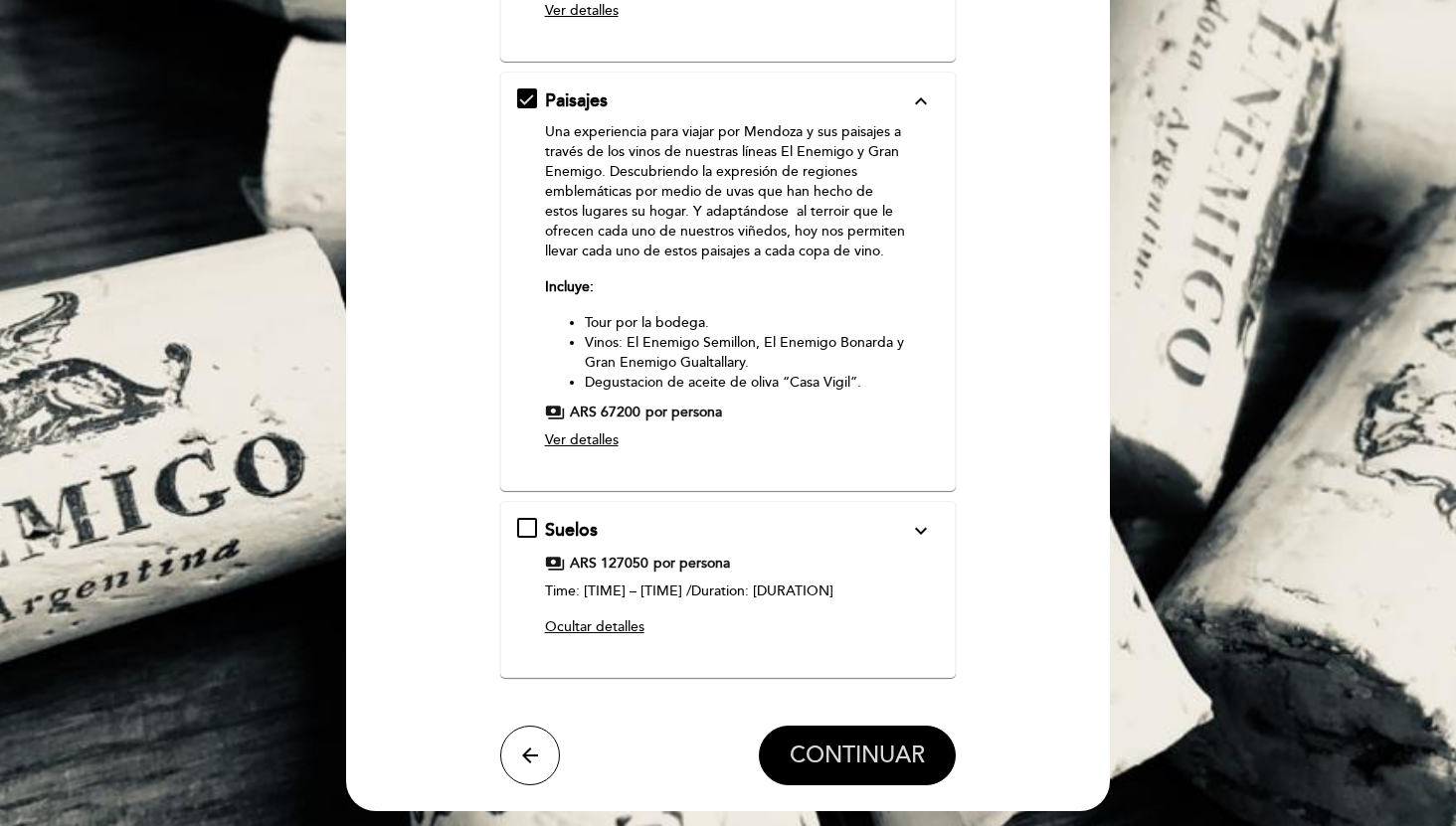 click on "CONTINUAR" at bounding box center [857, 755] 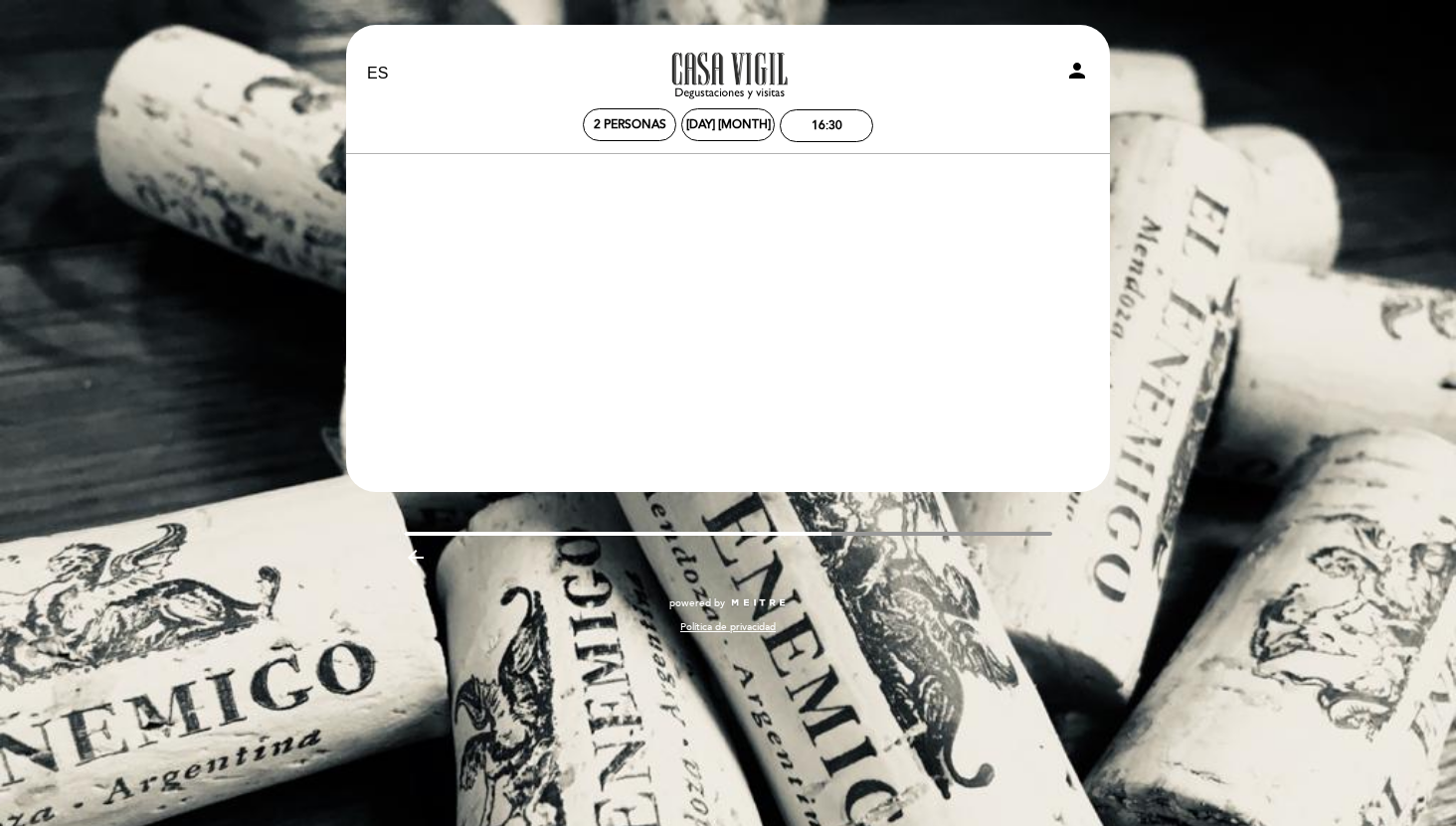 scroll, scrollTop: 0, scrollLeft: 0, axis: both 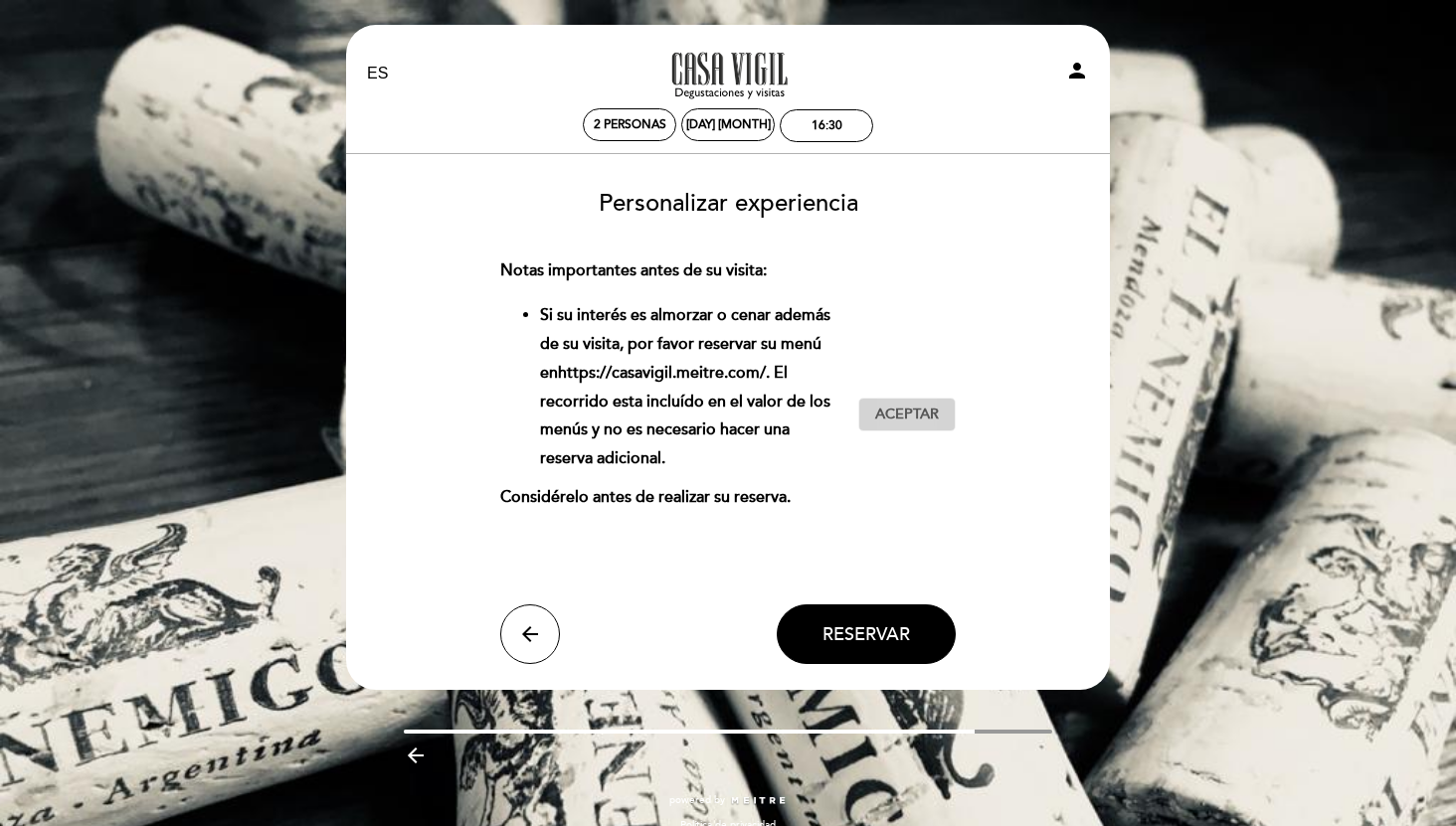 click on "Aceptar" at bounding box center [907, 414] 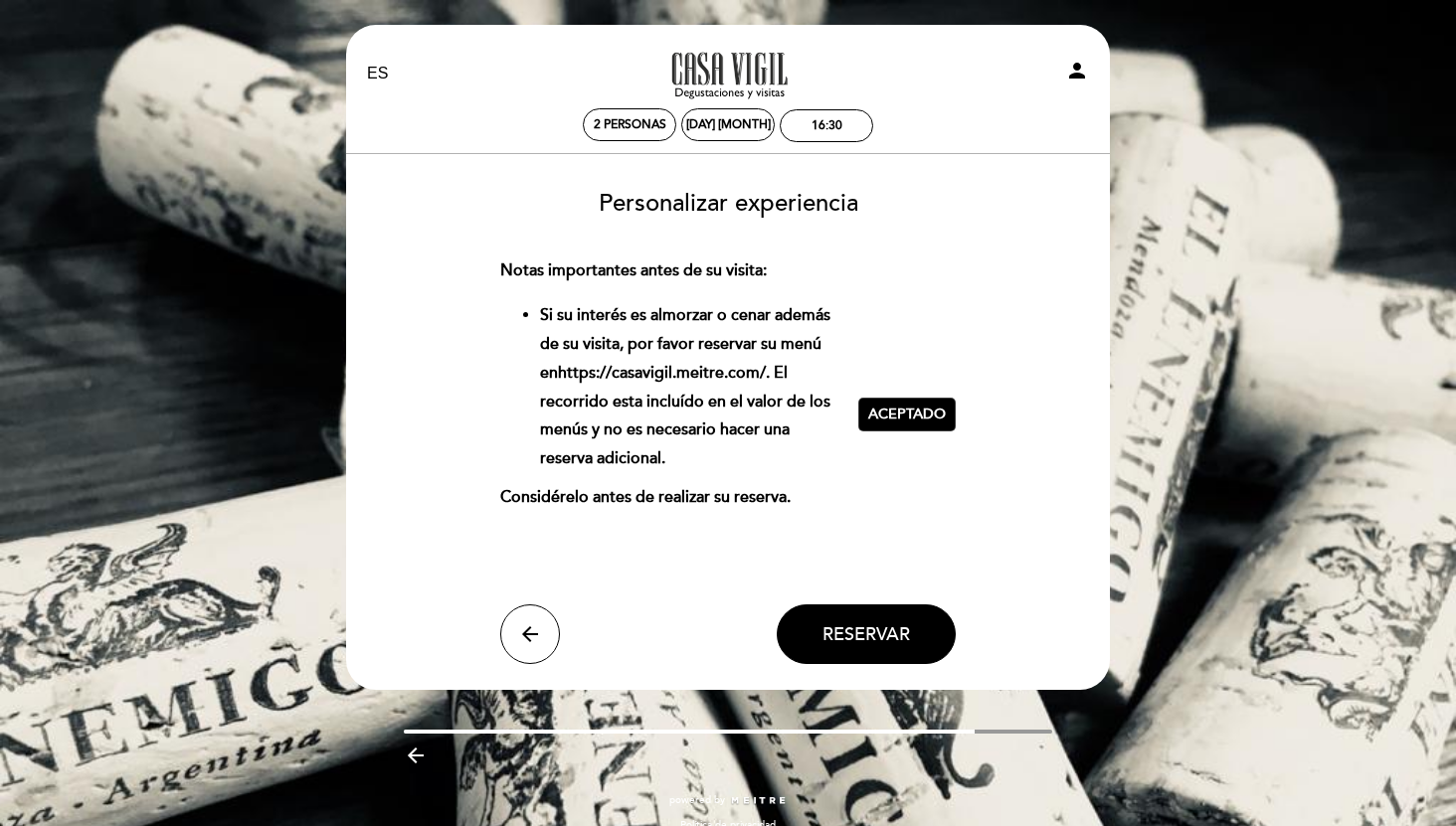click on "https://casavigil.meitre.com/" at bounding box center (661, 373) 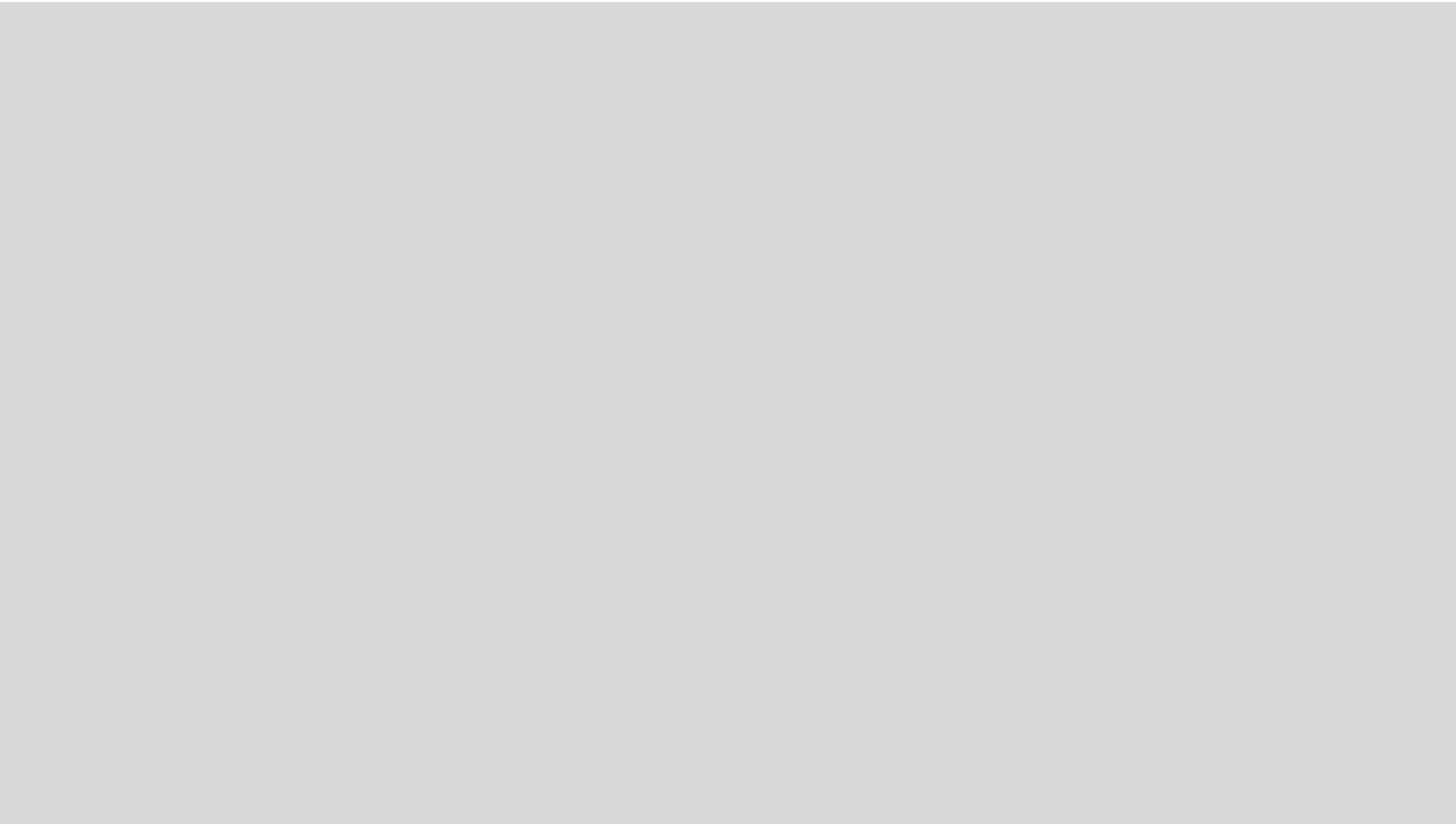 scroll, scrollTop: 0, scrollLeft: 0, axis: both 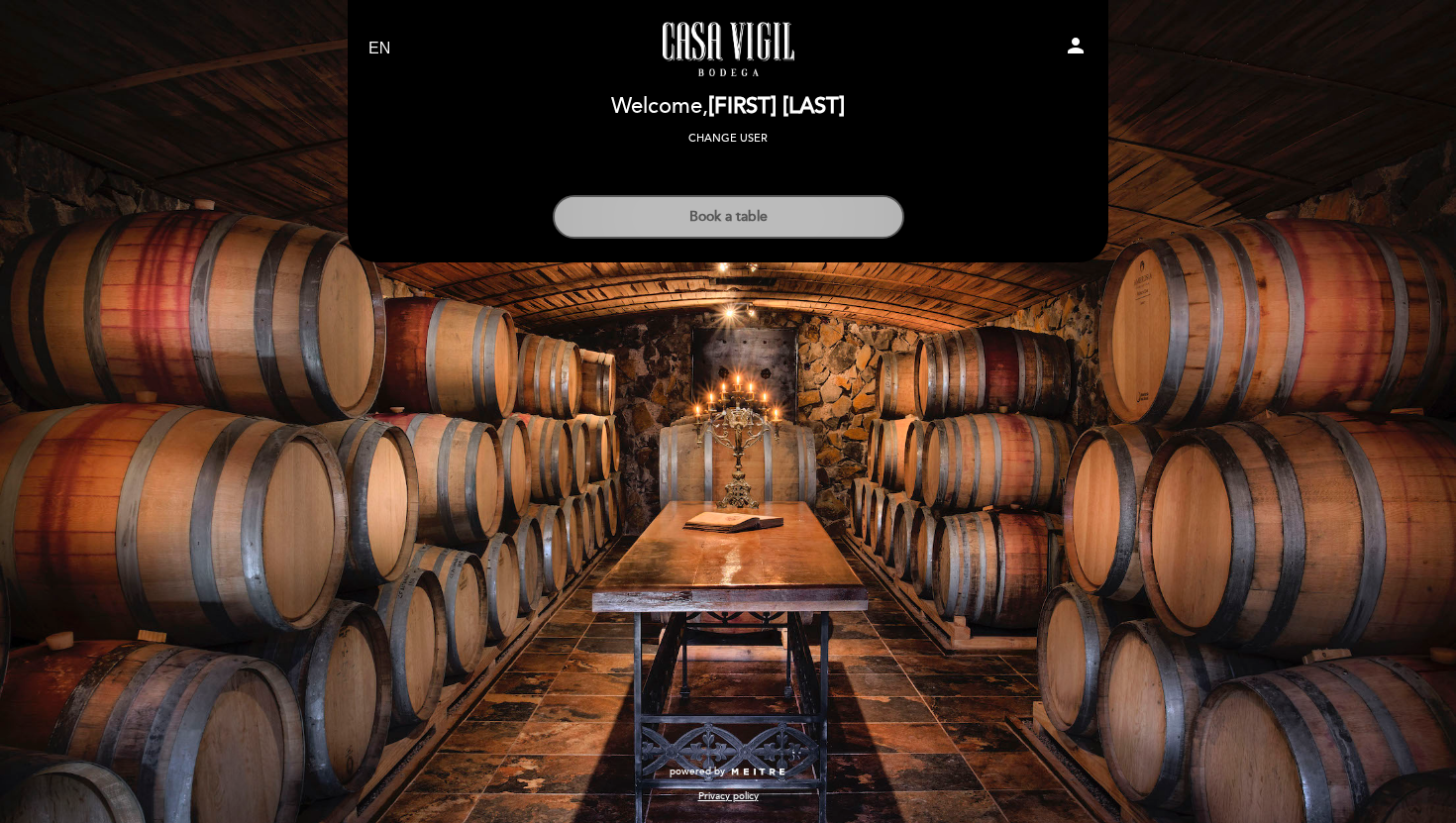 click on "Book a table" at bounding box center [728, 217] 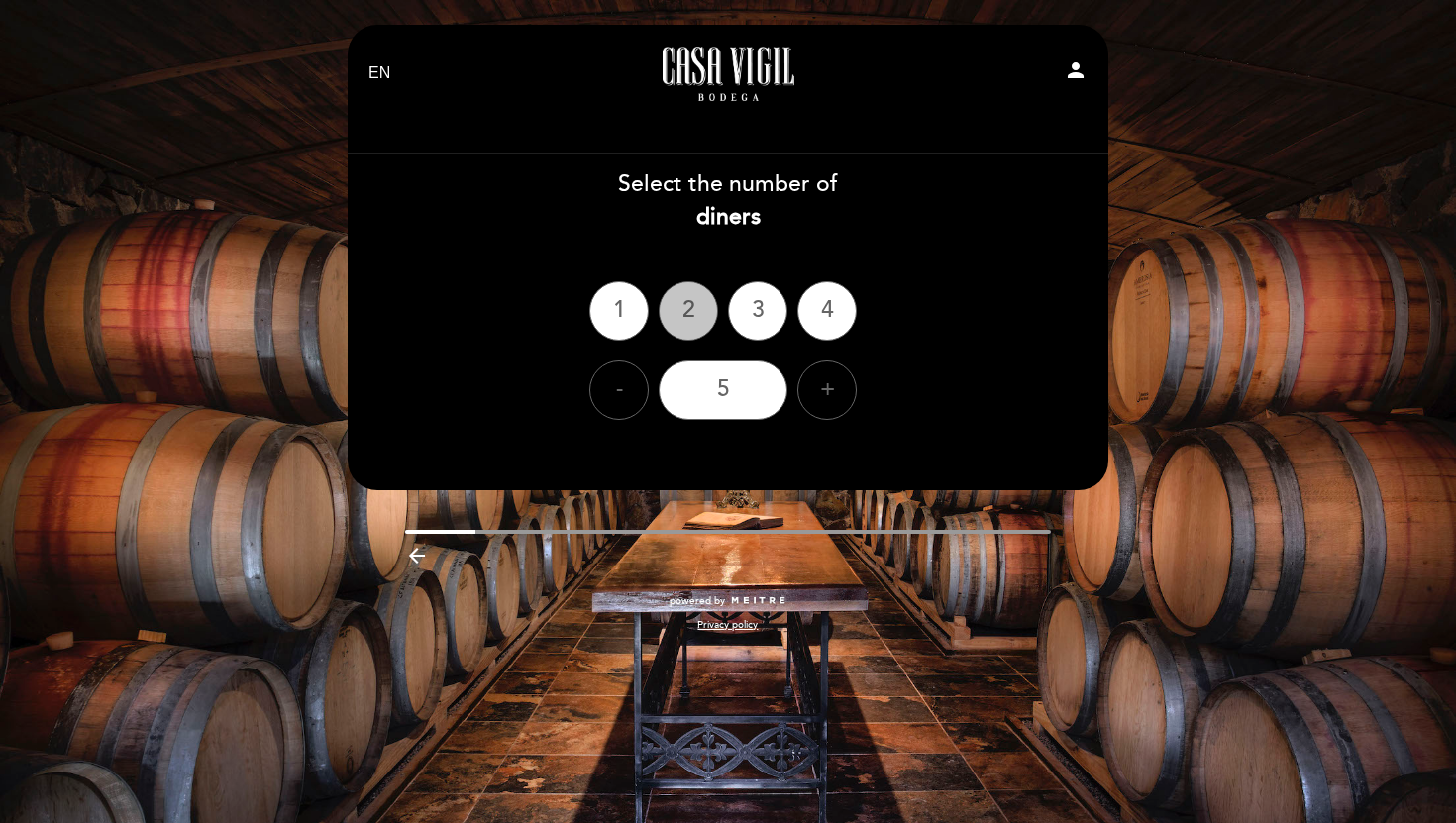 click on "2" at bounding box center (688, 311) 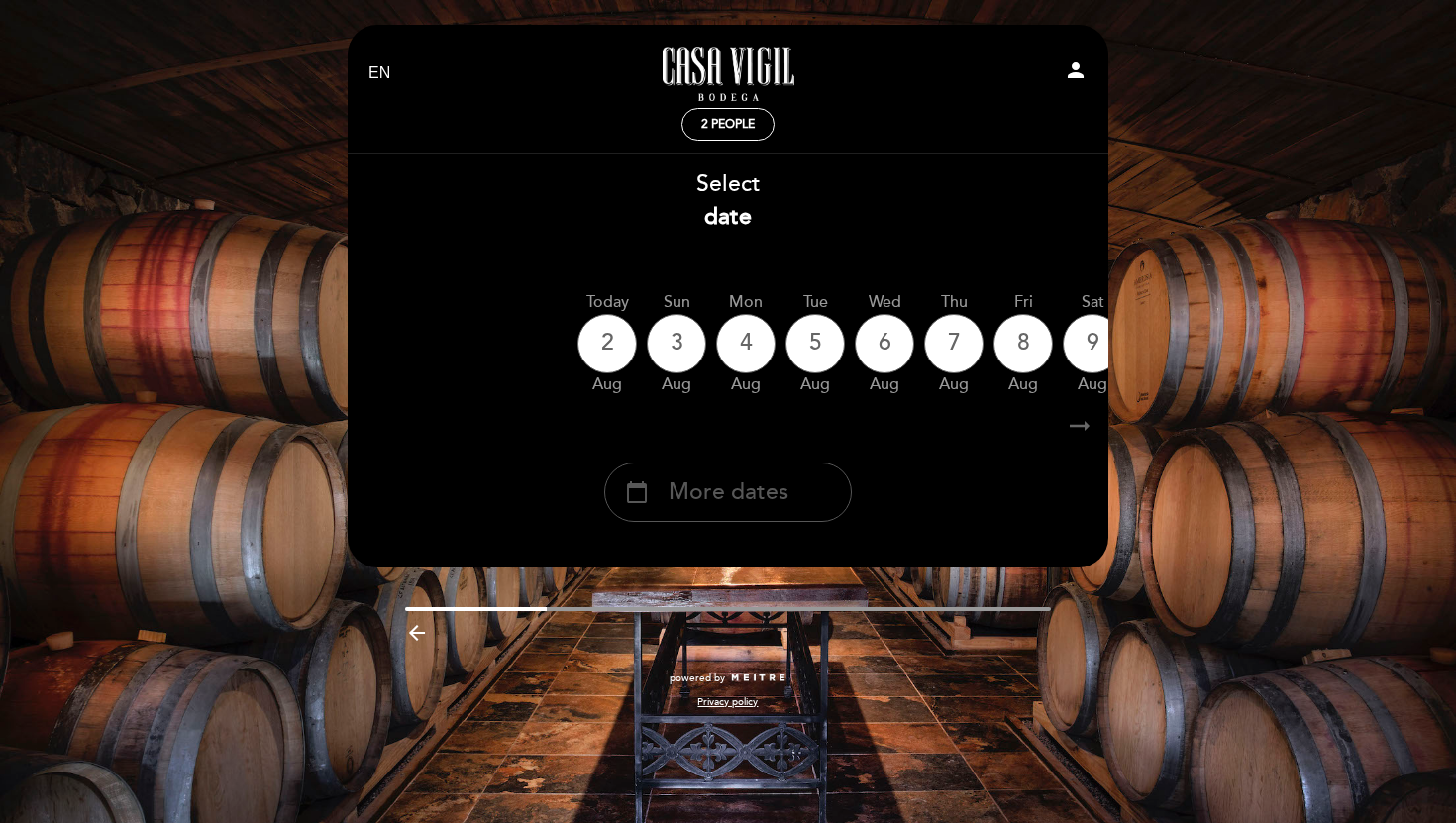click on "More dates" at bounding box center [728, 492] 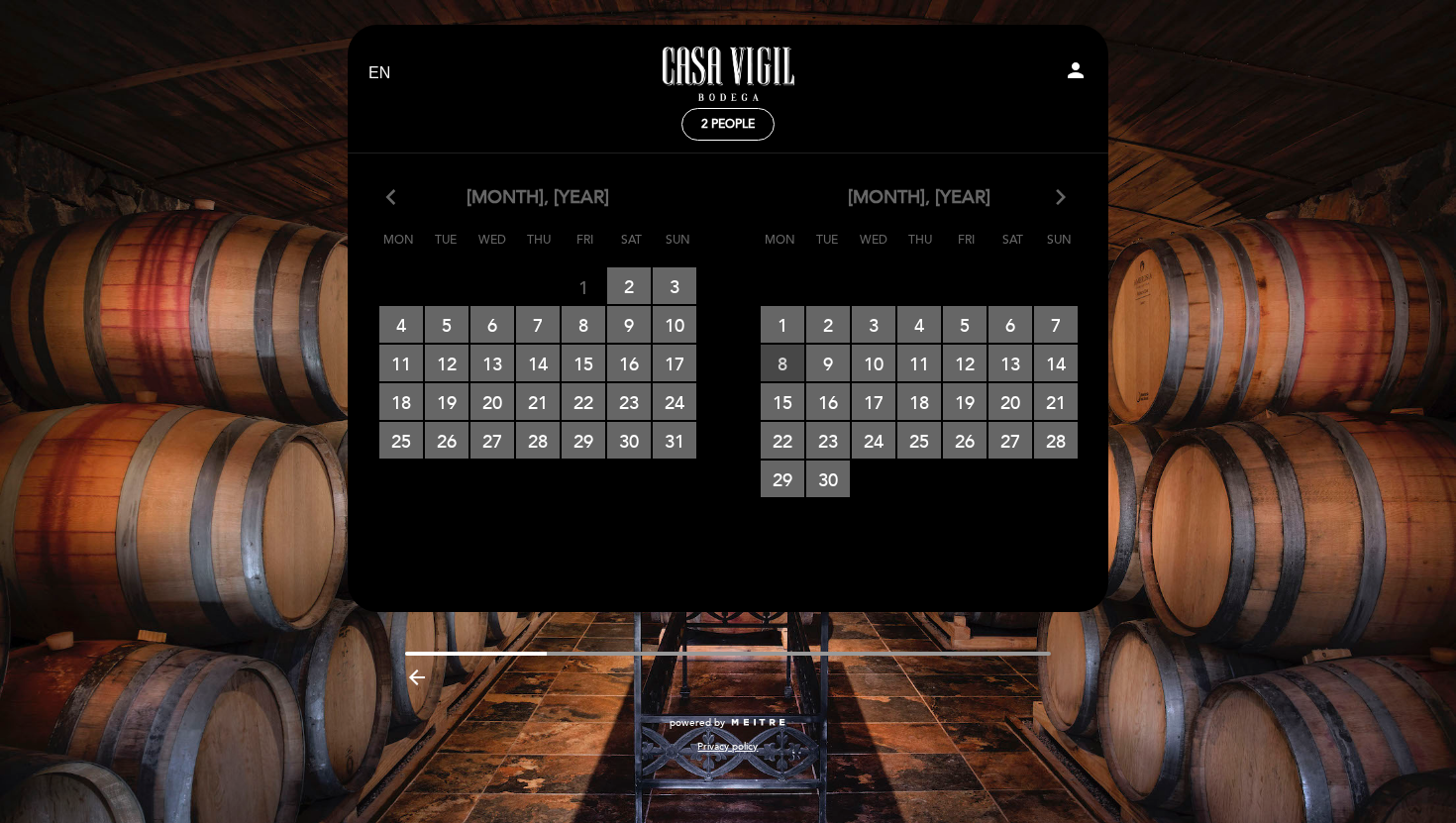 click on "8
RESERVATIONS AVAILABLE" at bounding box center [782, 362] 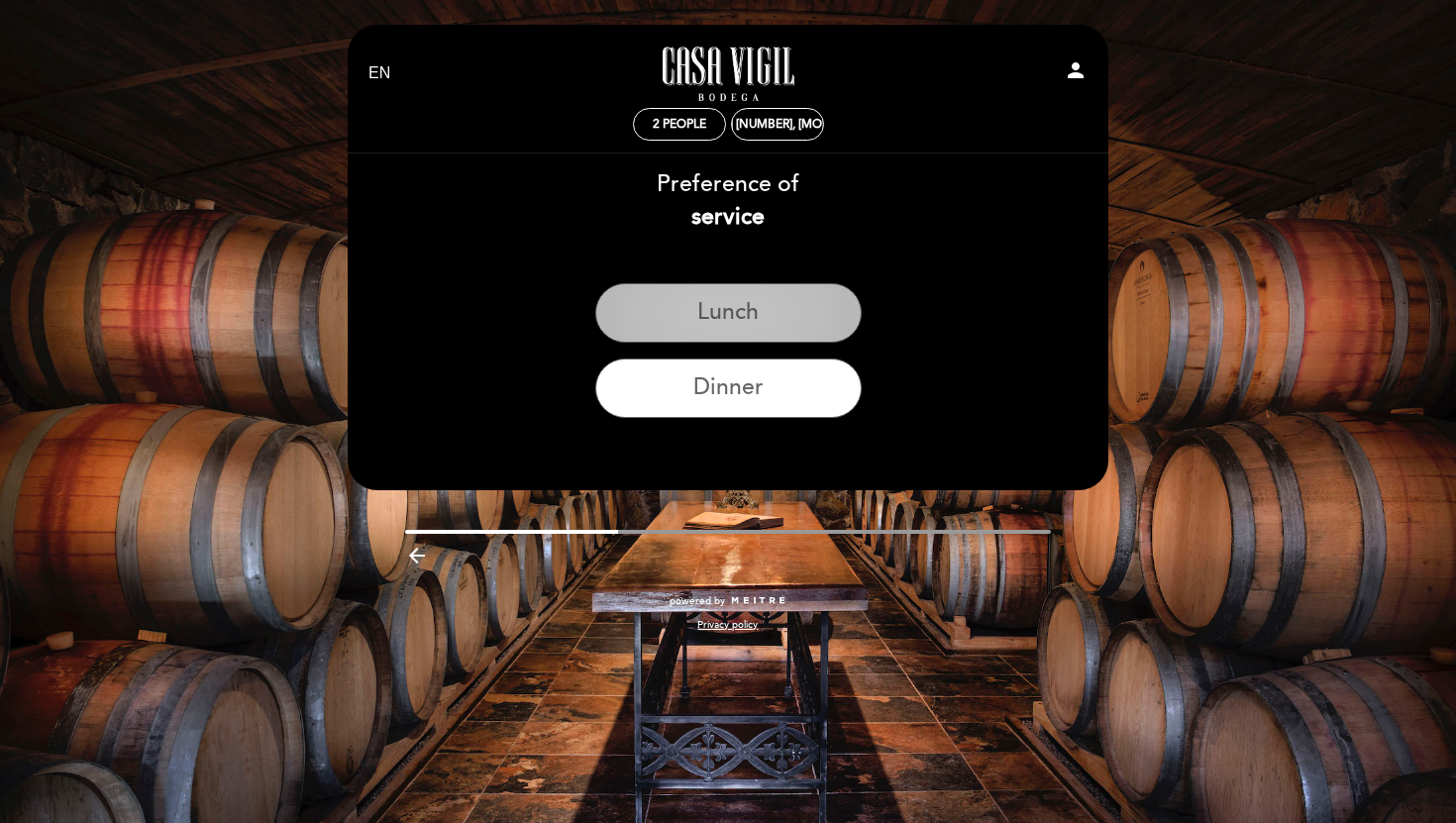 click on "Lunch" at bounding box center (728, 313) 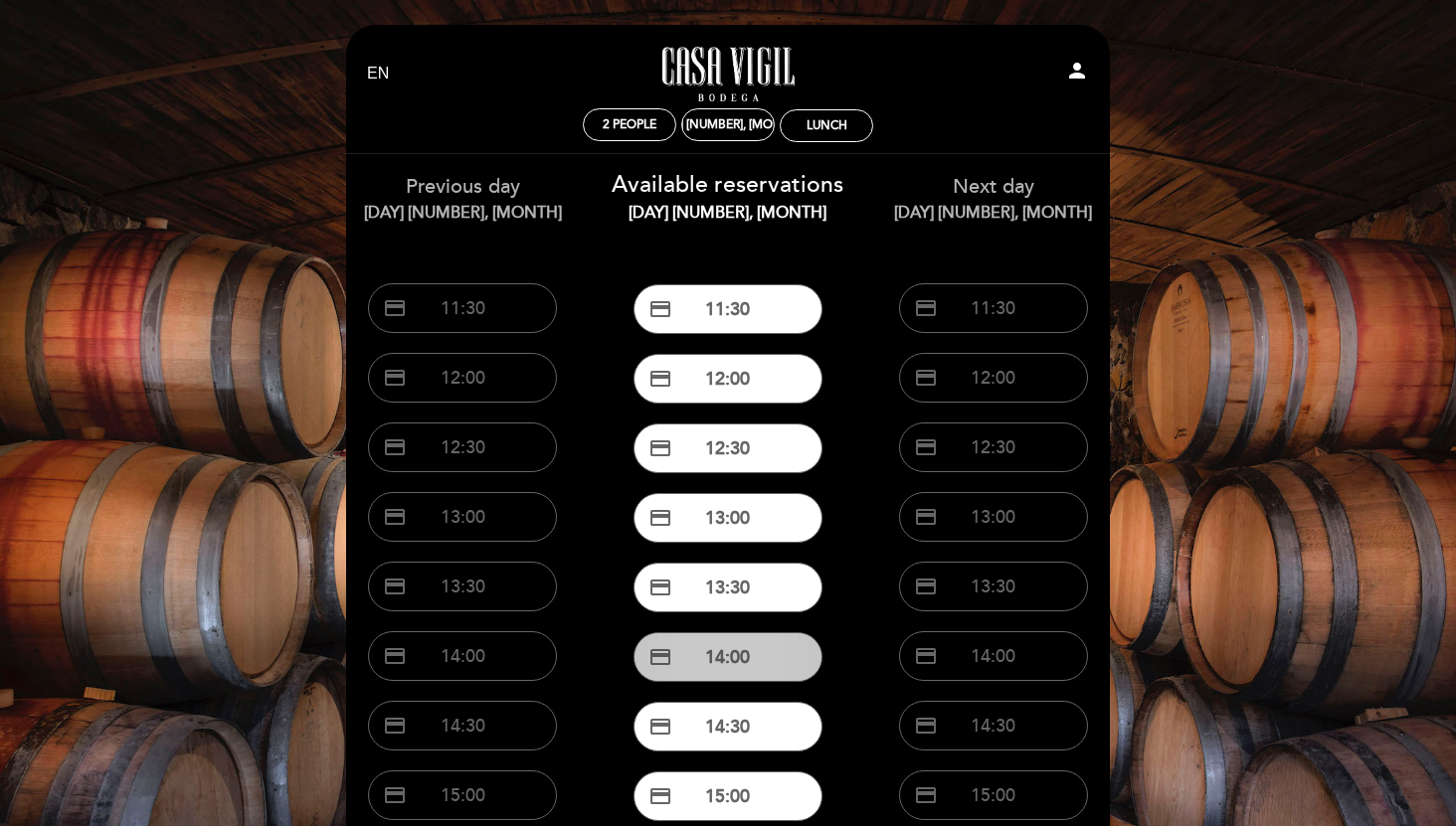 click on "[CARD_TYPE]
[TIME]" at bounding box center [728, 657] 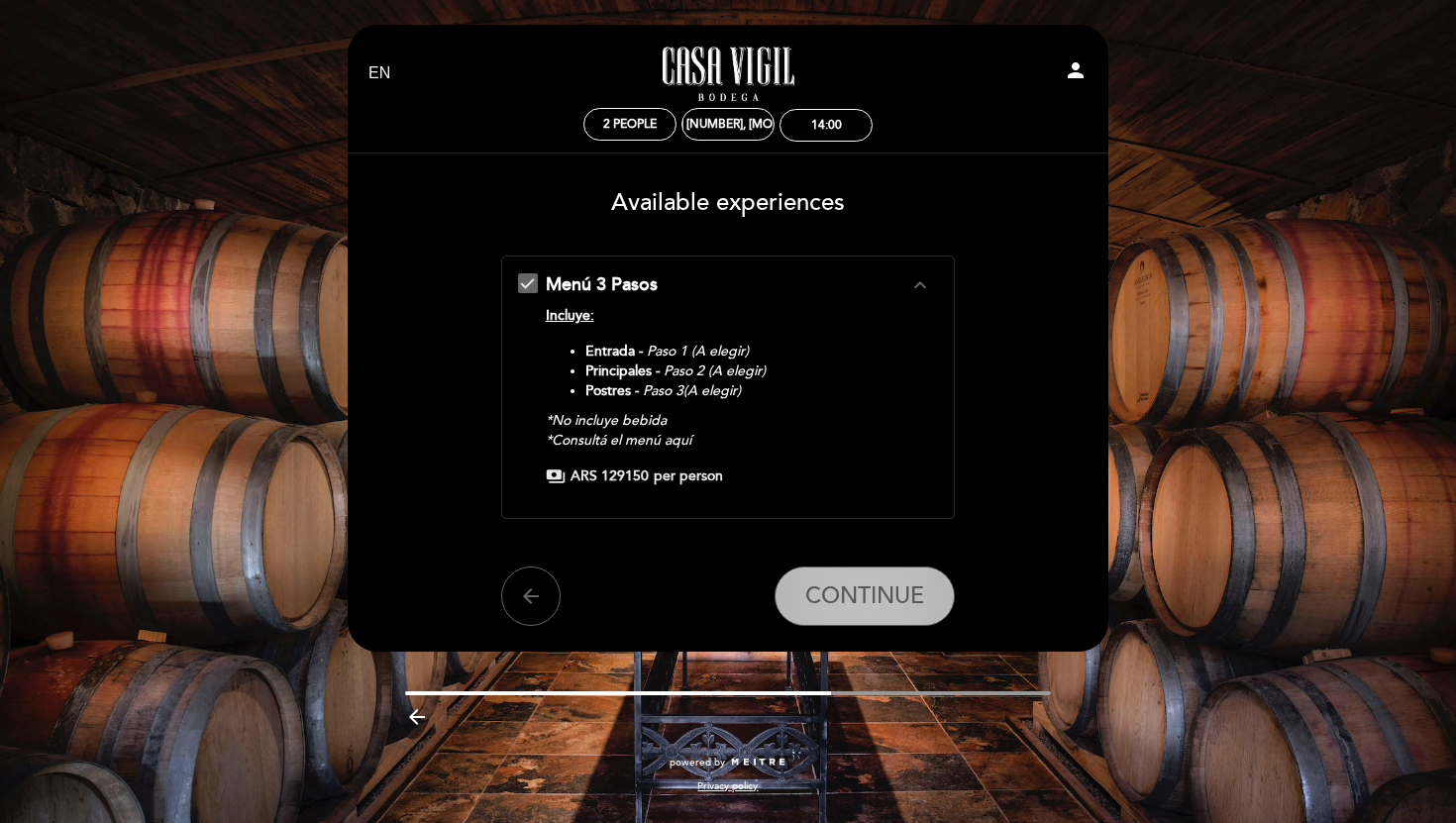 click on "CONTINUE" at bounding box center [865, 596] 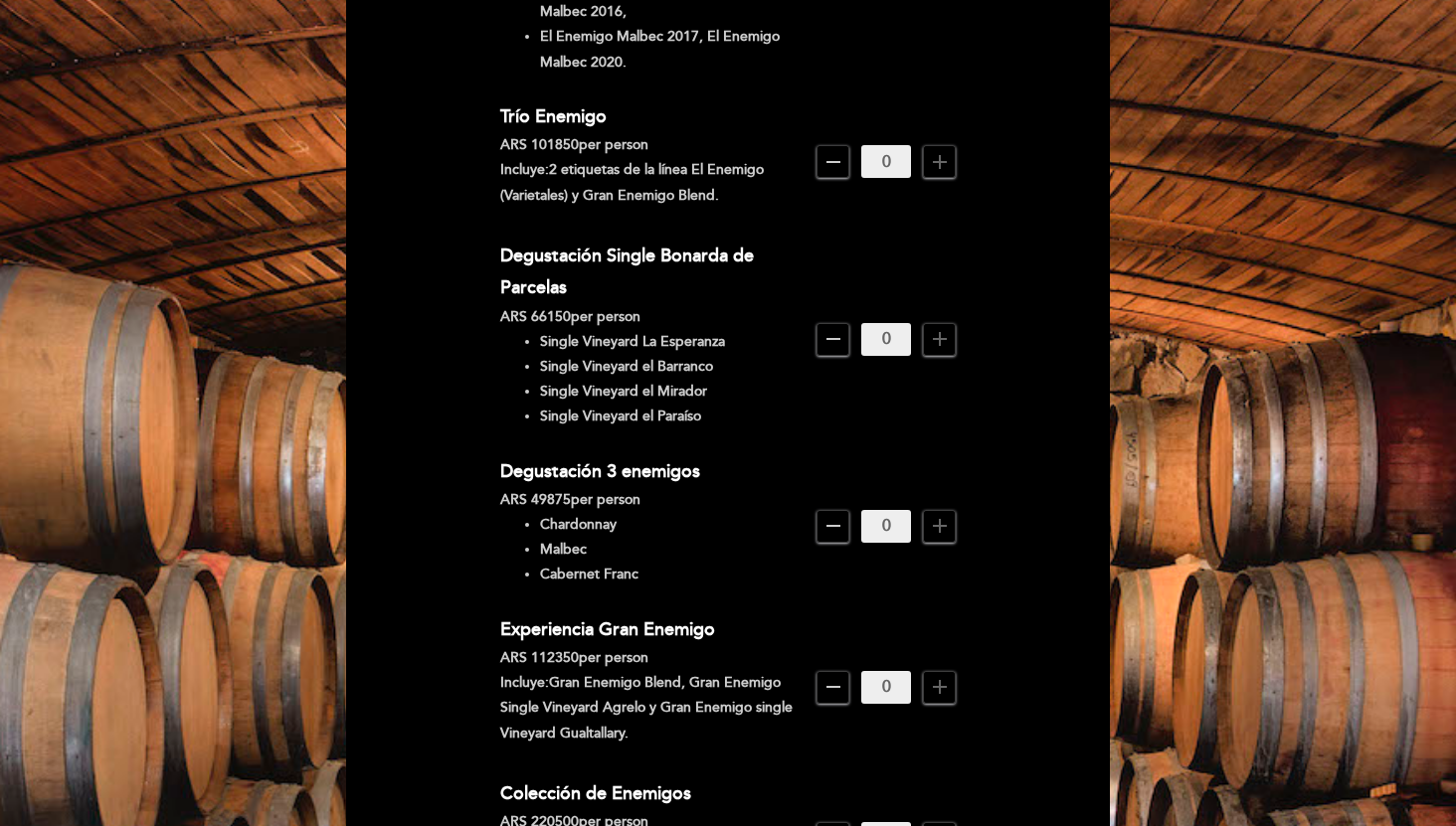 scroll, scrollTop: 496, scrollLeft: 0, axis: vertical 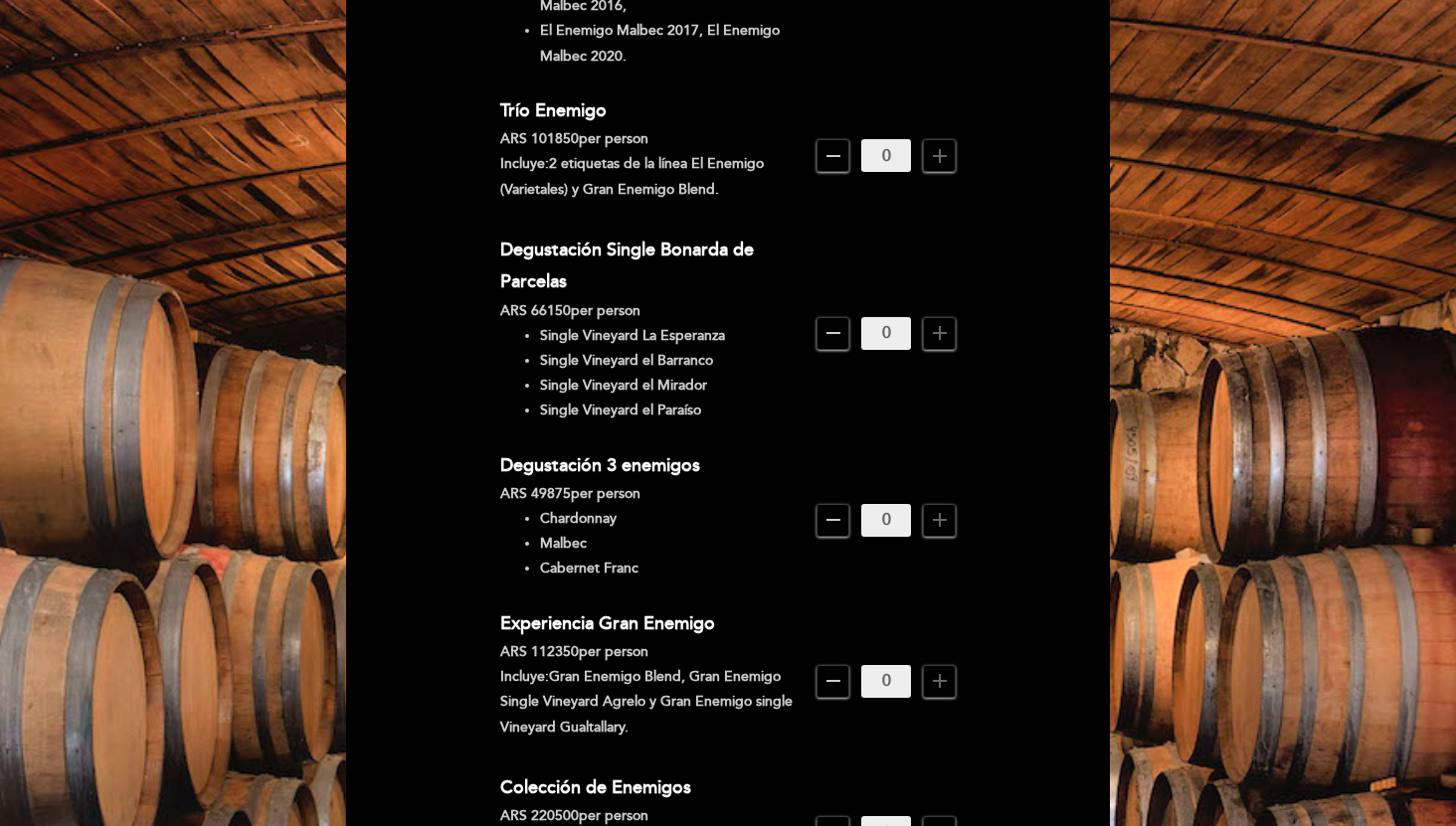 click on "add" at bounding box center (940, 681) 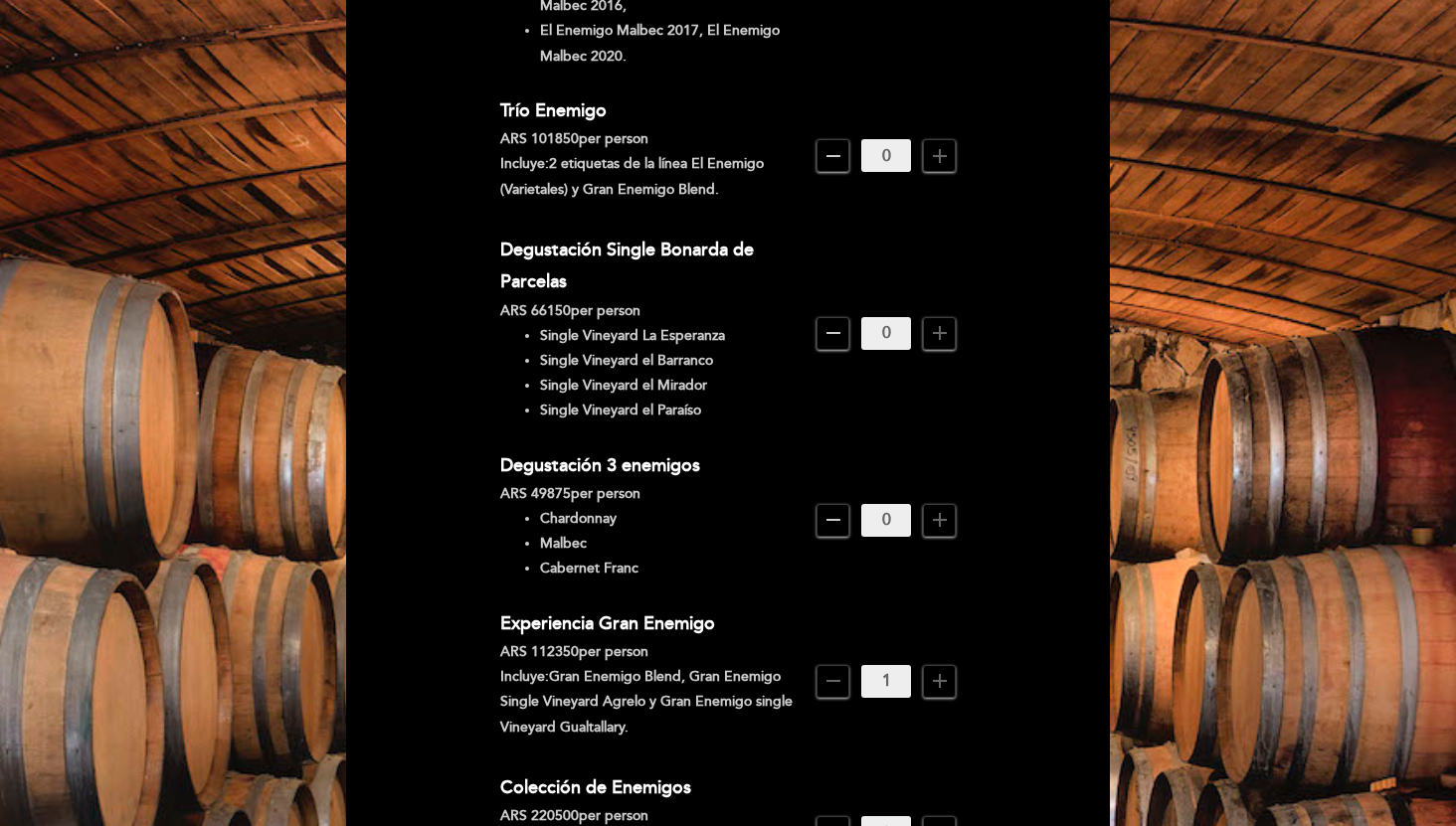 click on "add" at bounding box center (940, 681) 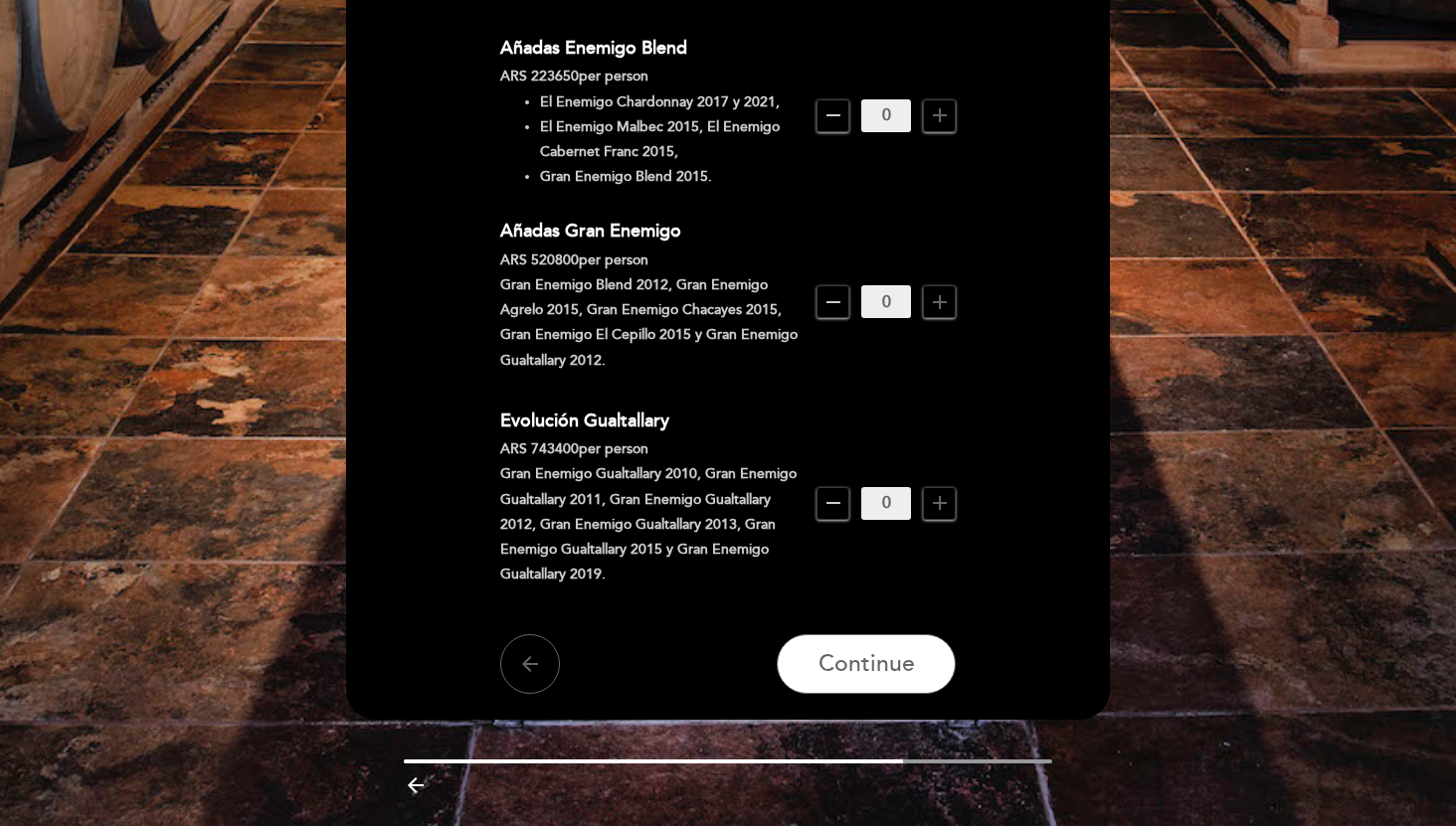 scroll, scrollTop: 1573, scrollLeft: 0, axis: vertical 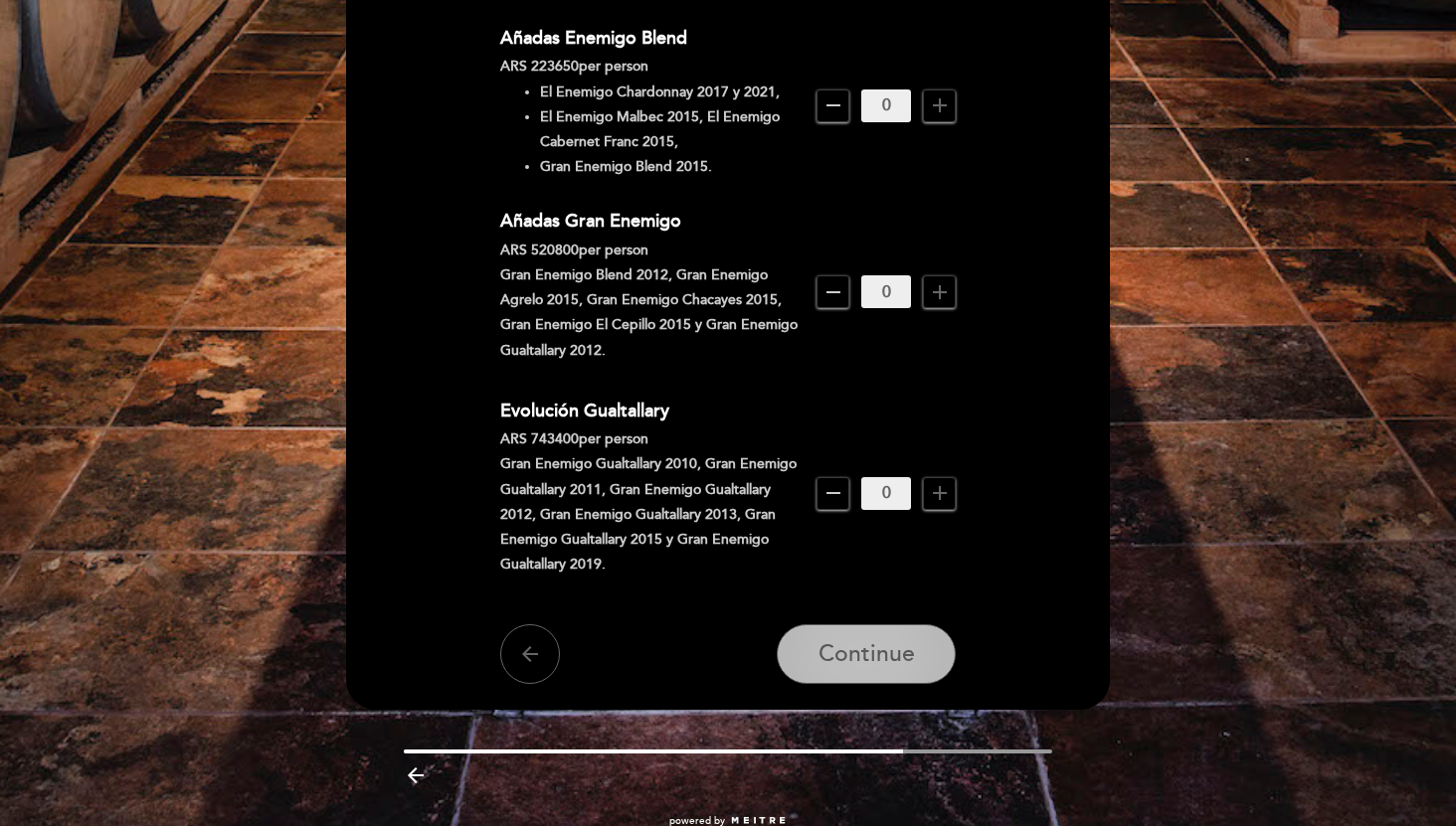 click on "Continue" at bounding box center (866, 654) 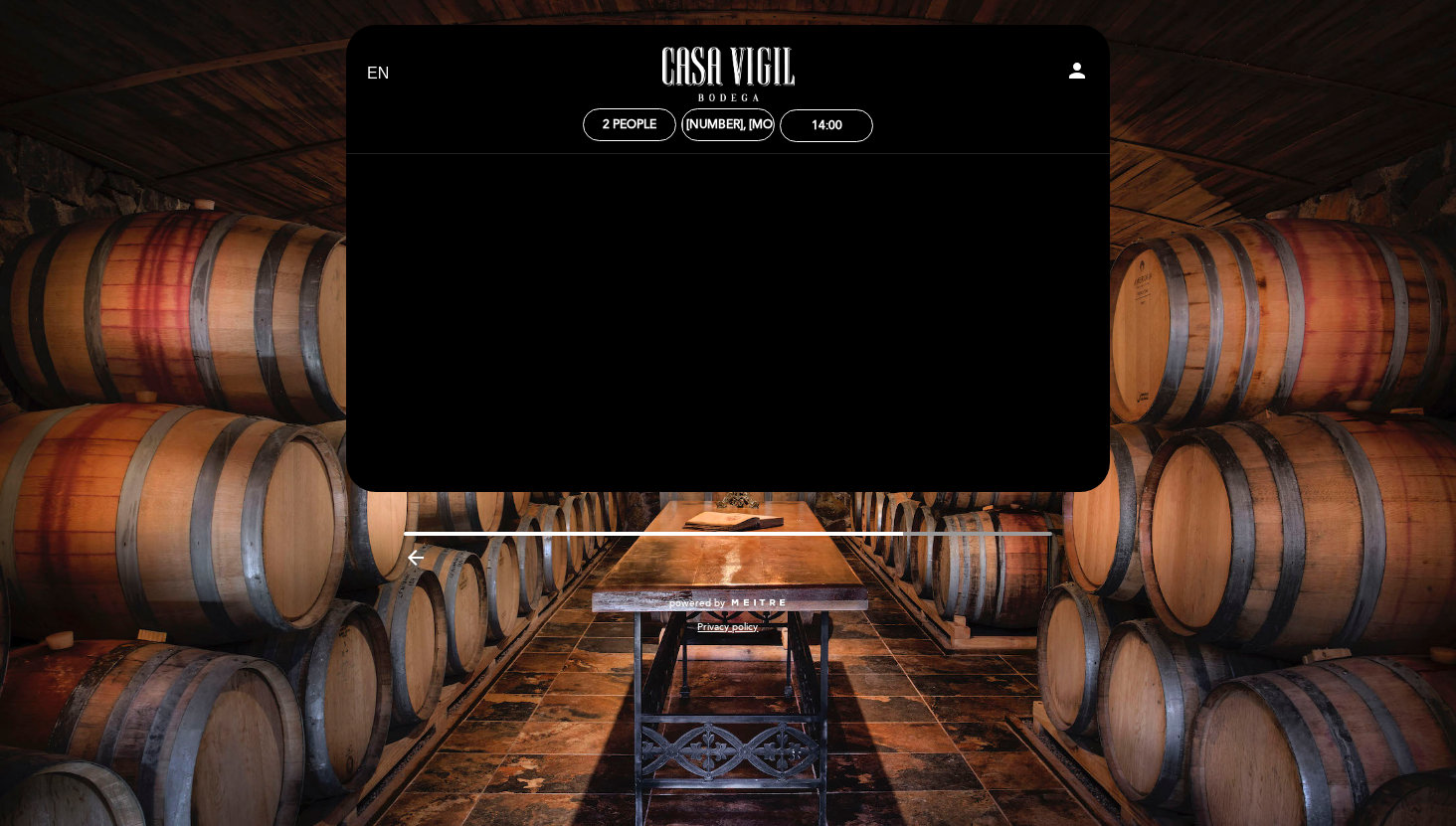 scroll, scrollTop: 0, scrollLeft: 0, axis: both 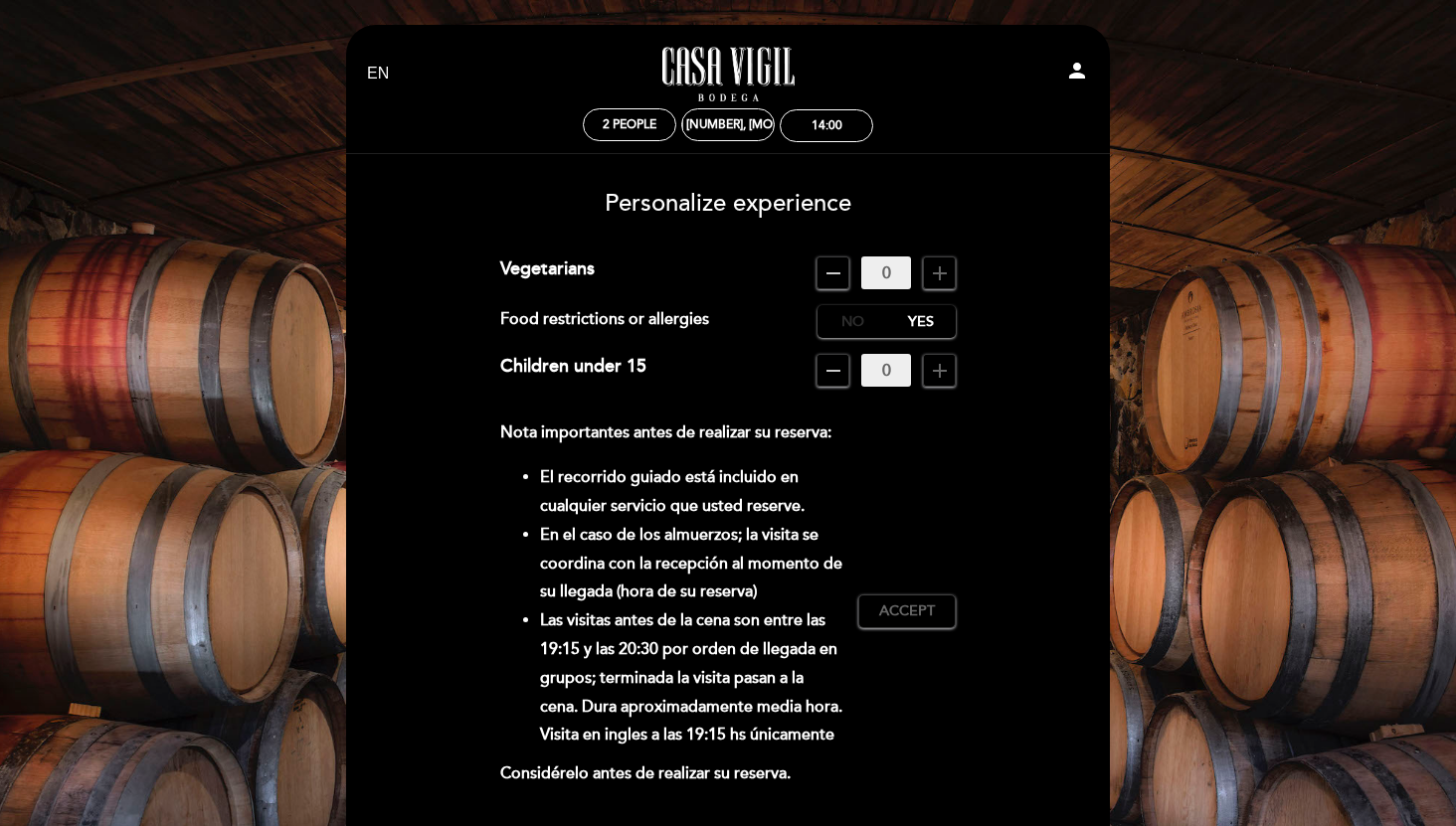 click on "No" at bounding box center [852, 321] 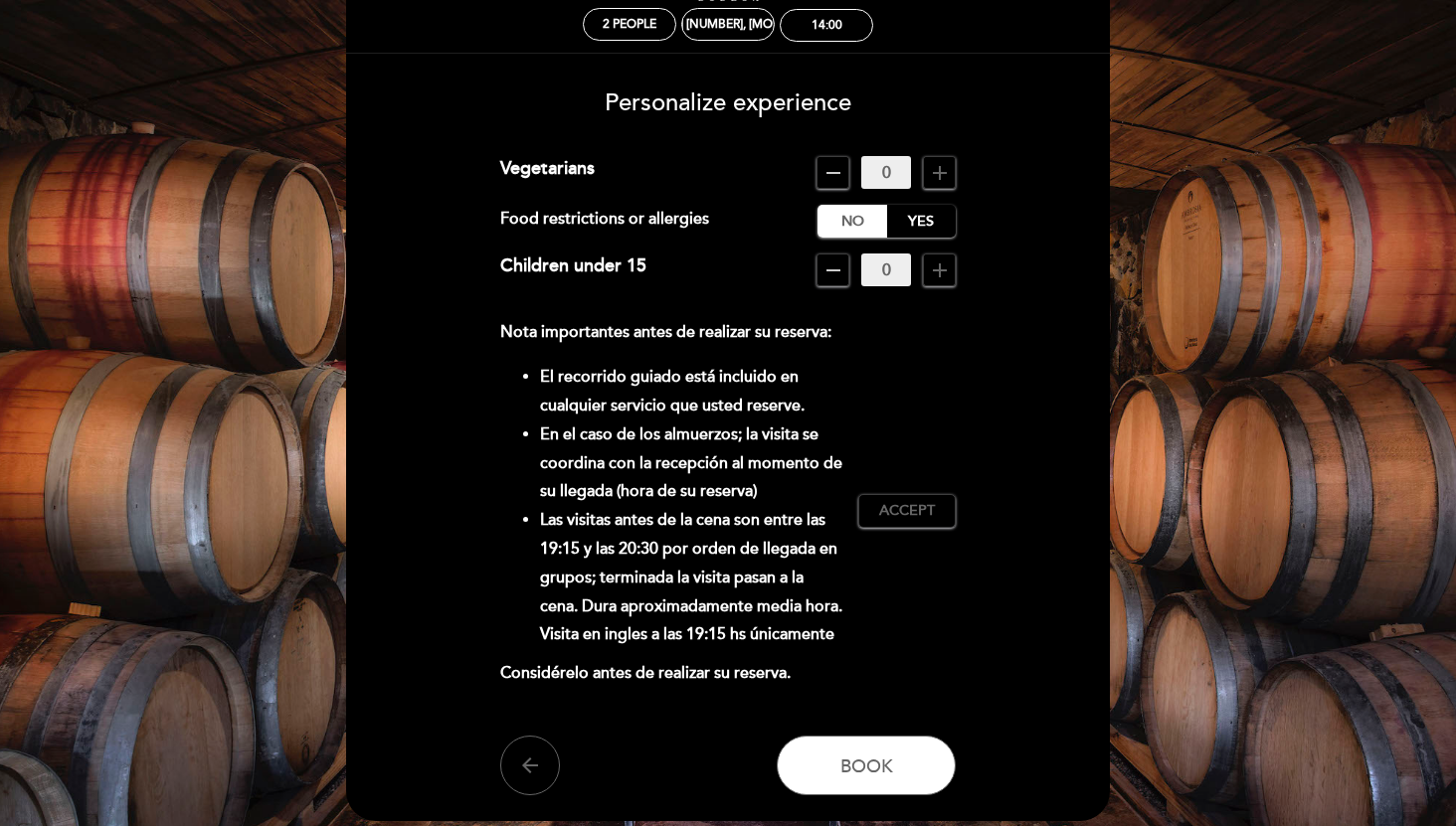 scroll, scrollTop: 101, scrollLeft: 0, axis: vertical 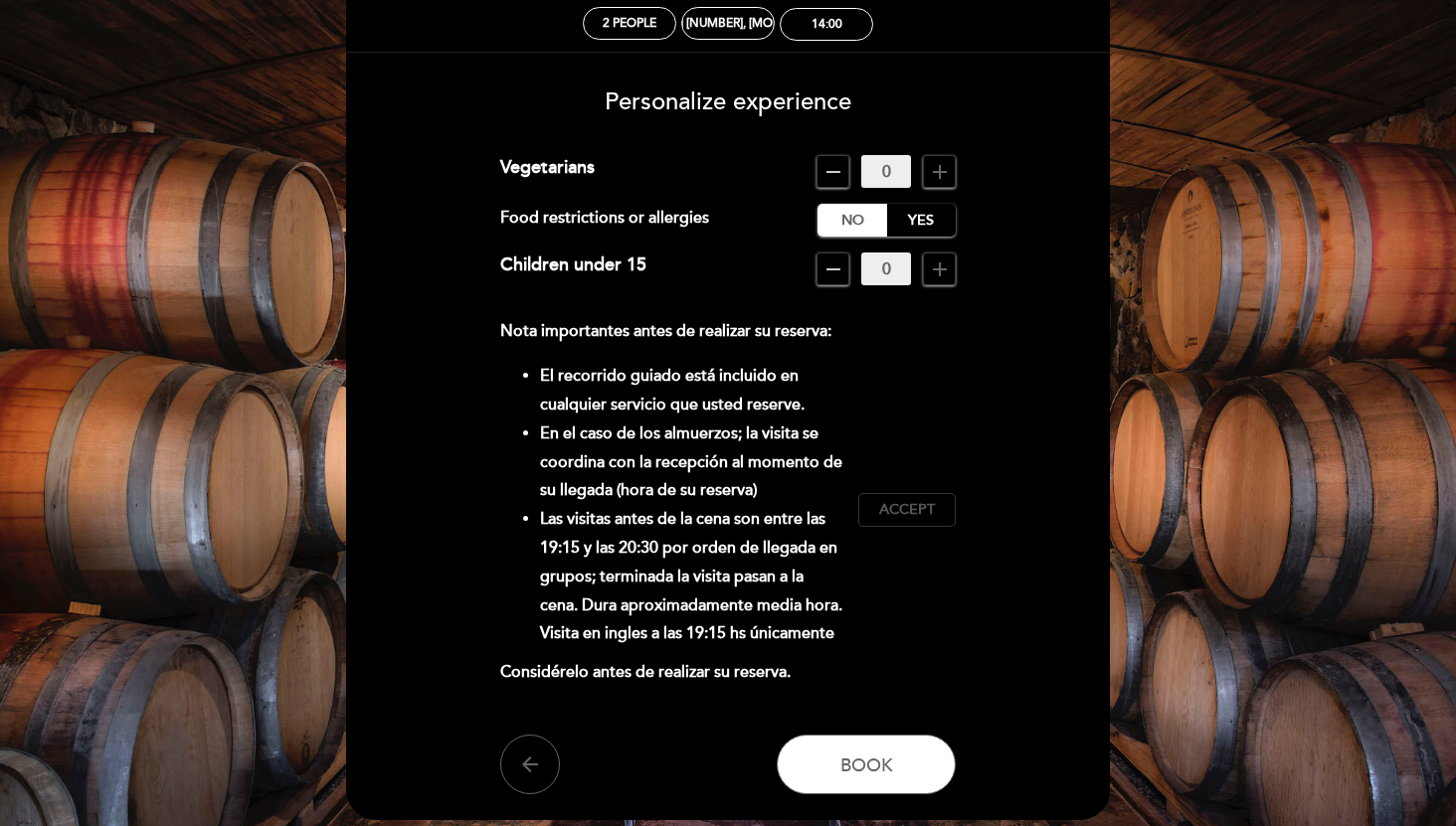 click on "Accept" at bounding box center (907, 510) 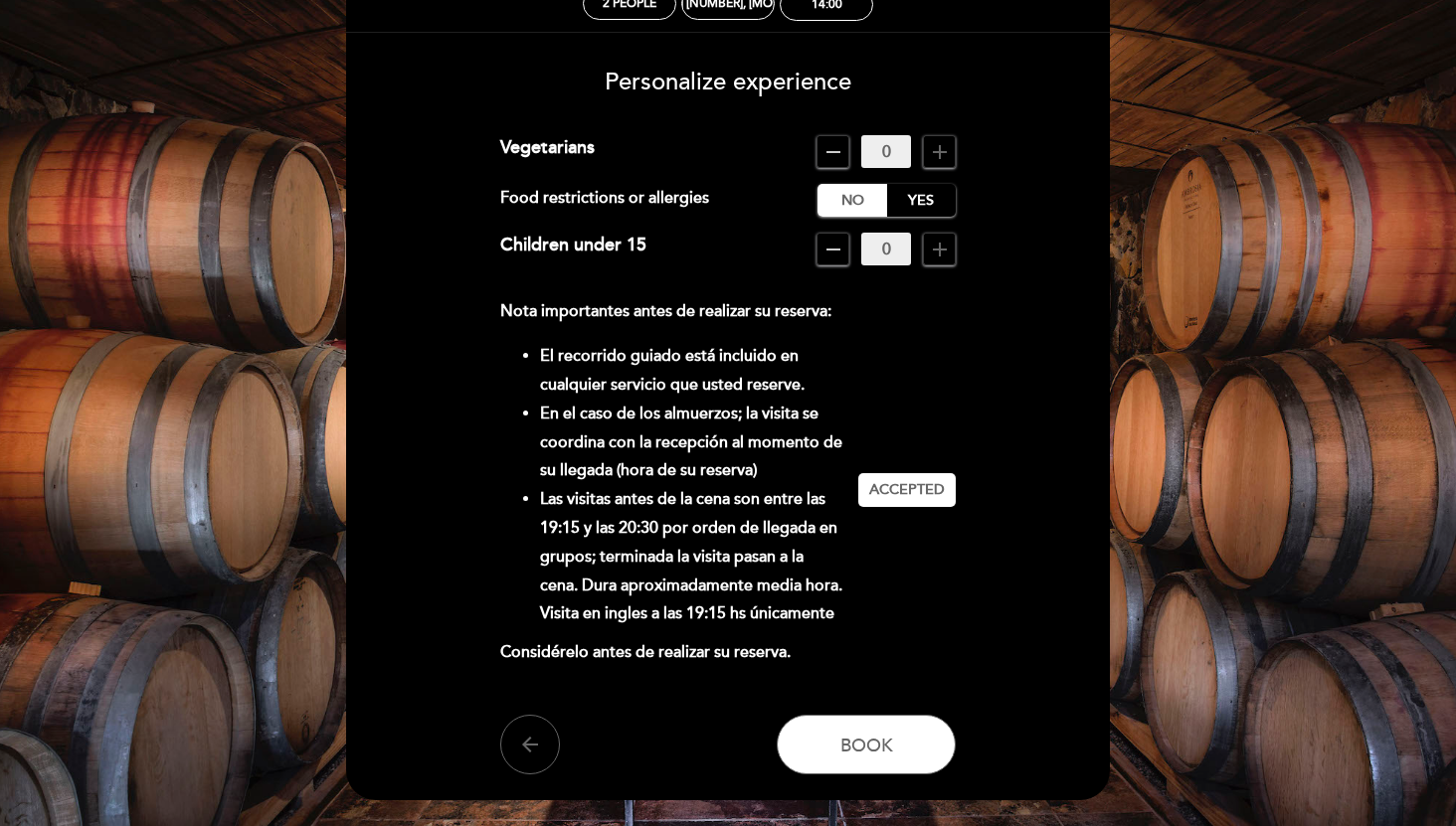 scroll, scrollTop: 176, scrollLeft: 0, axis: vertical 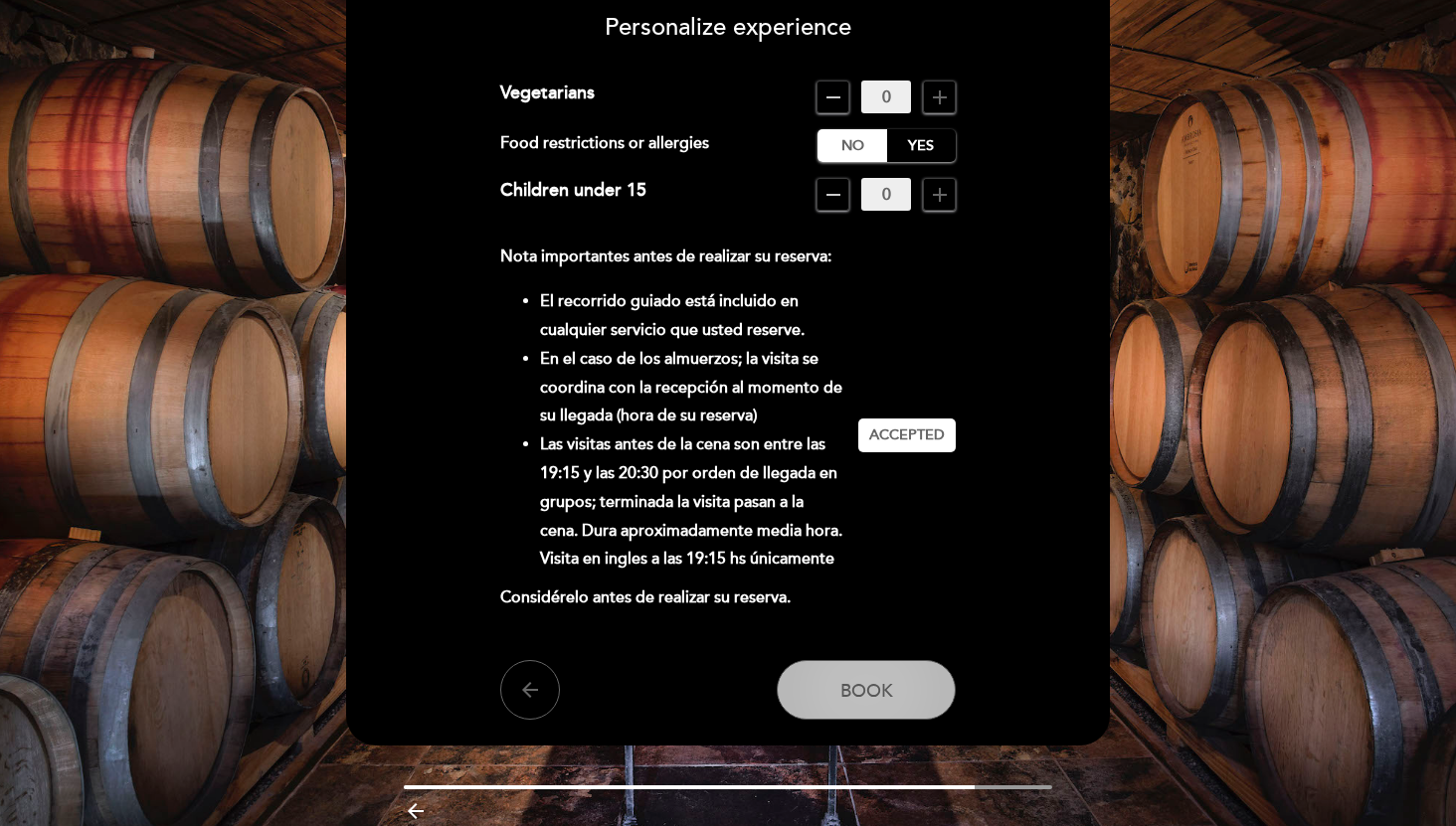 click on "Book" at bounding box center (866, 690) 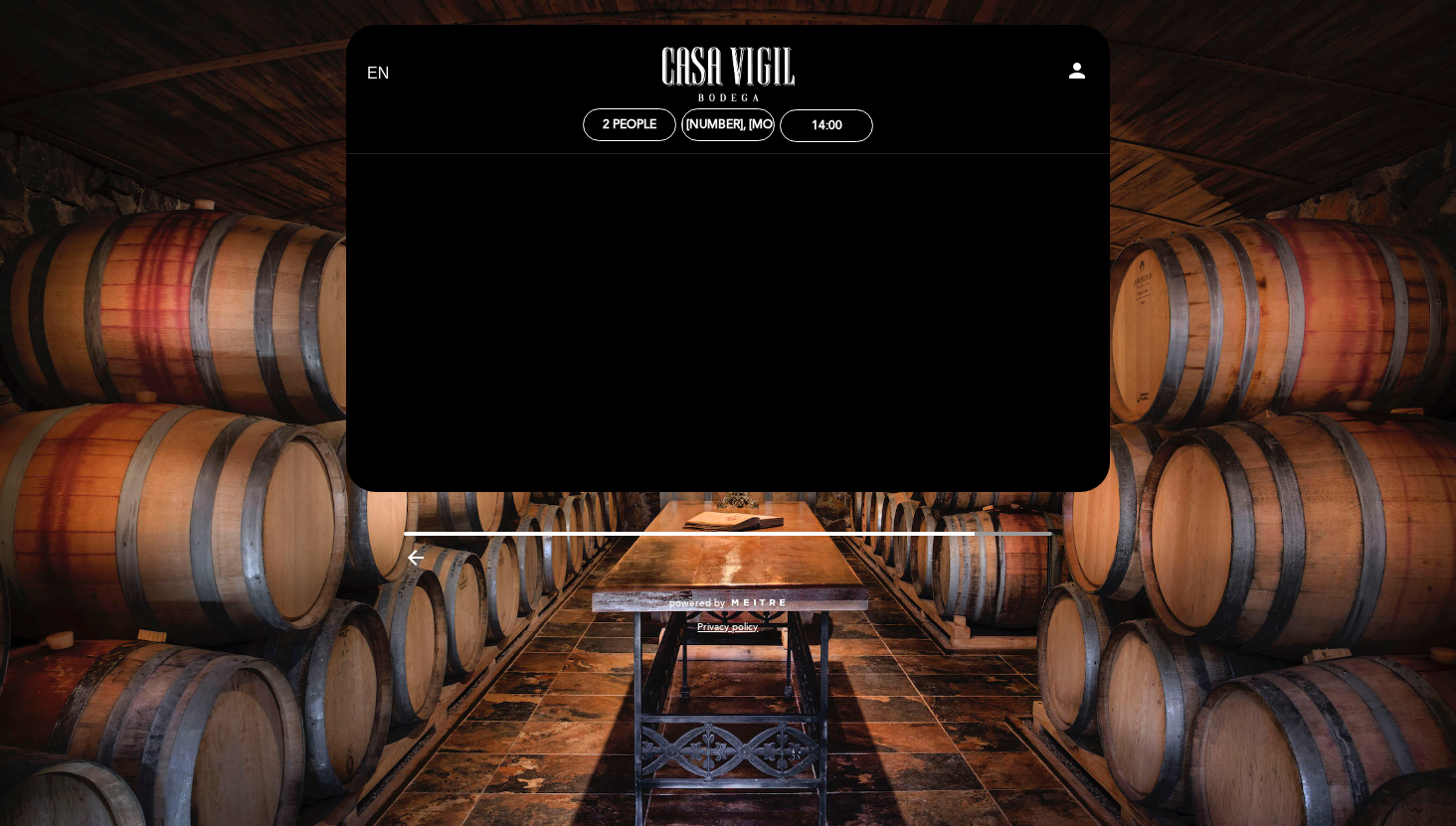 scroll, scrollTop: 0, scrollLeft: 0, axis: both 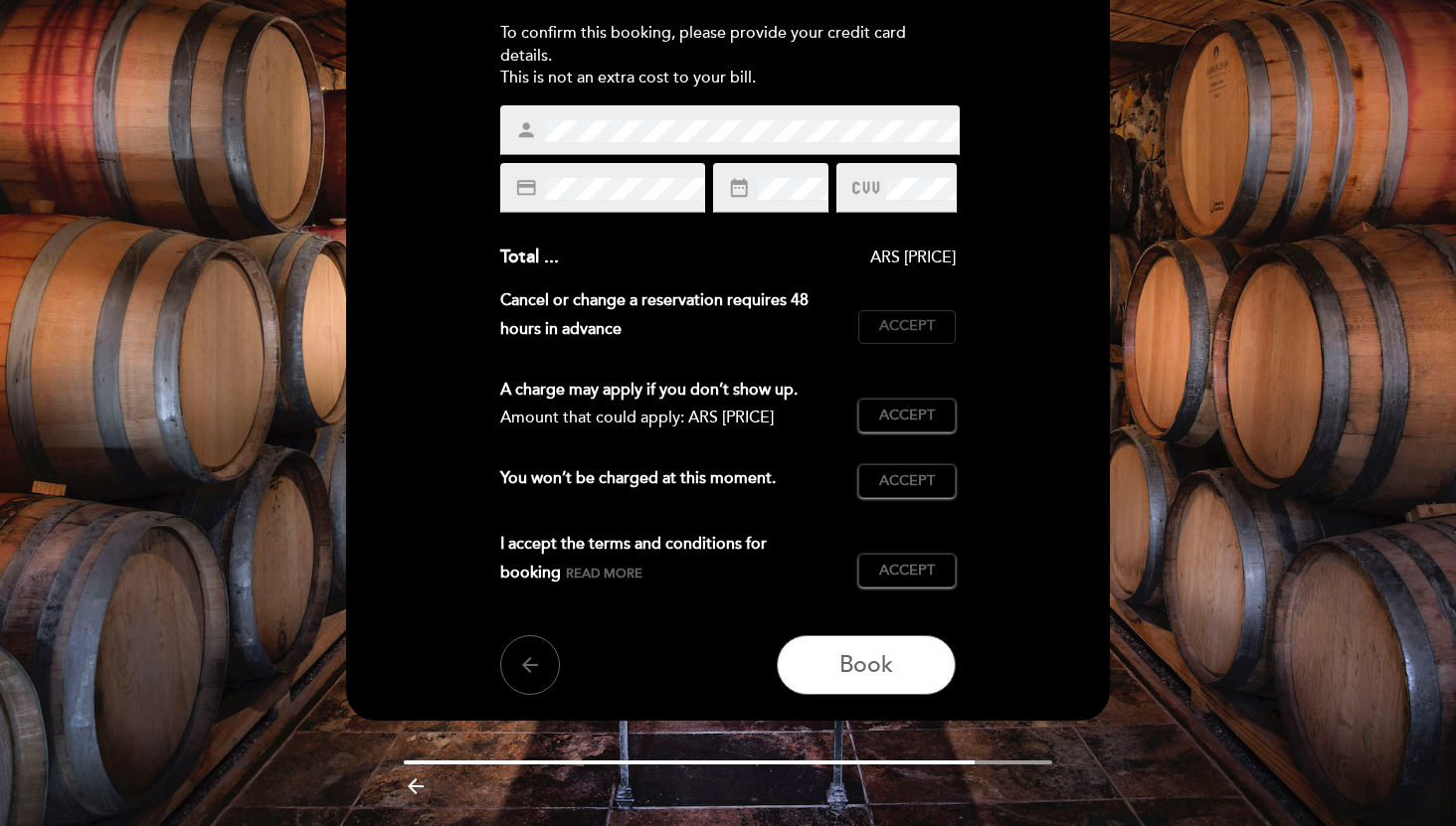 click on "Accept" at bounding box center [907, 326] 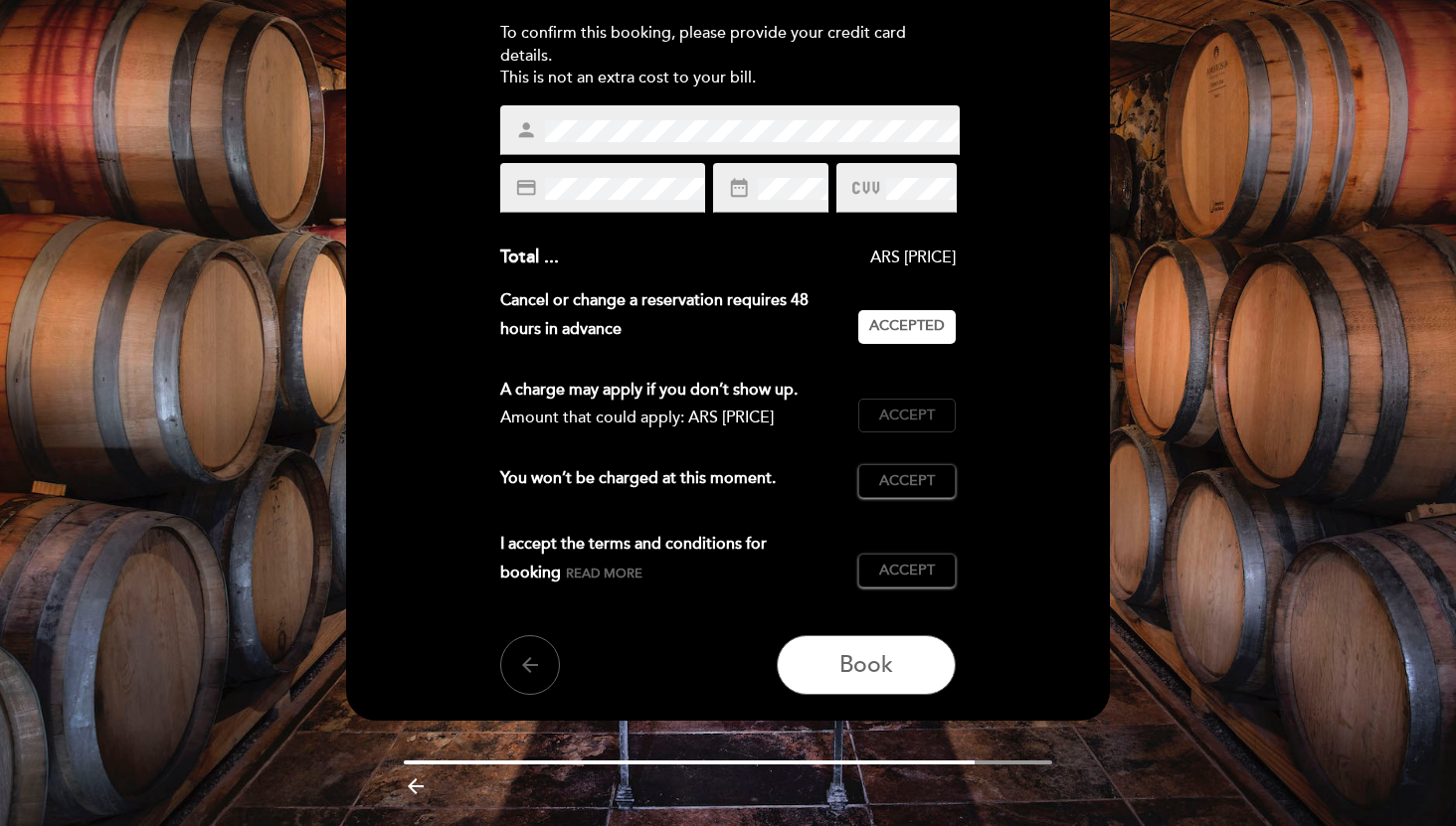click on "Accept" at bounding box center [907, 415] 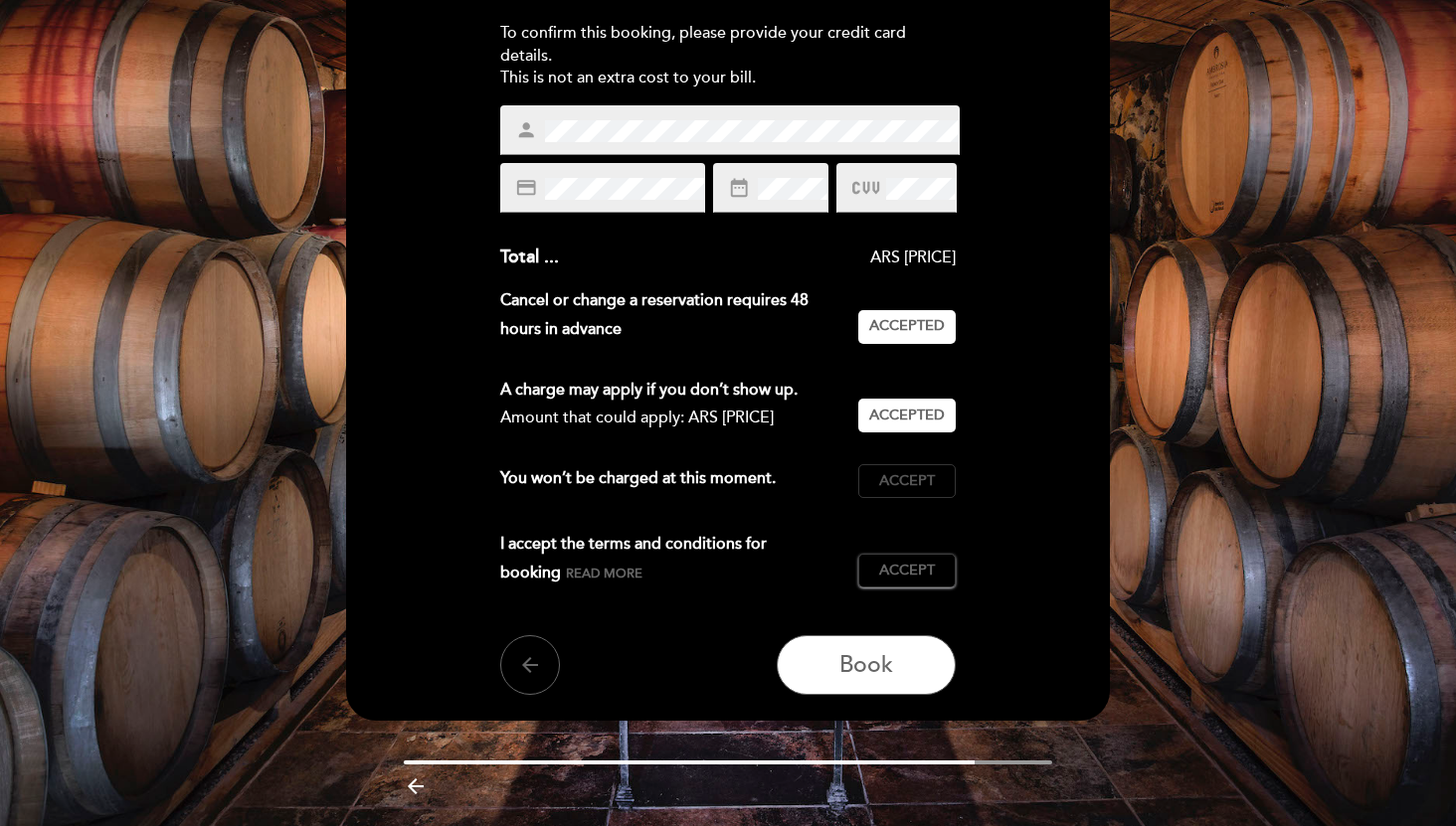click on "Accept" at bounding box center [907, 481] 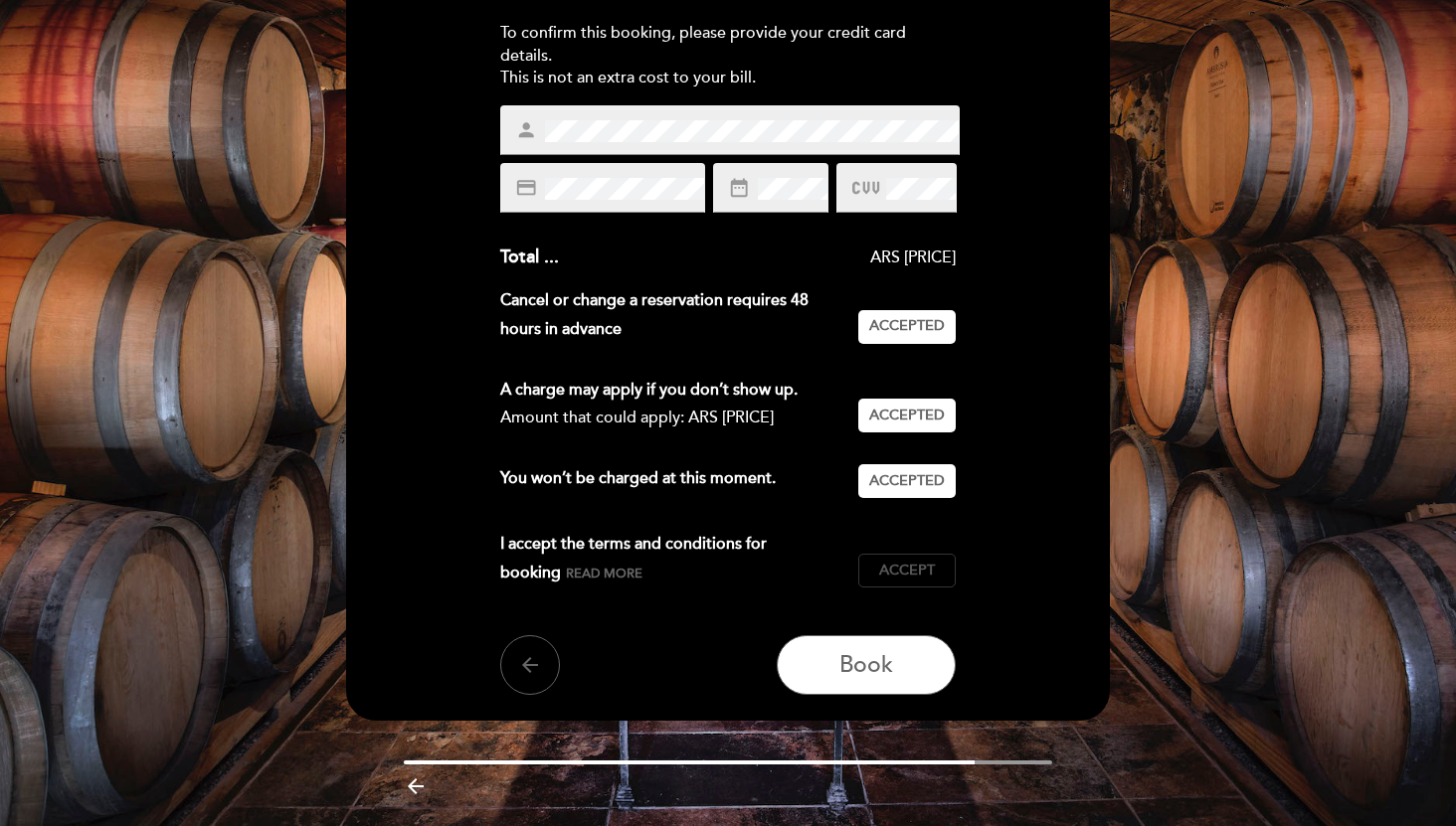 click on "Accept" at bounding box center [907, 571] 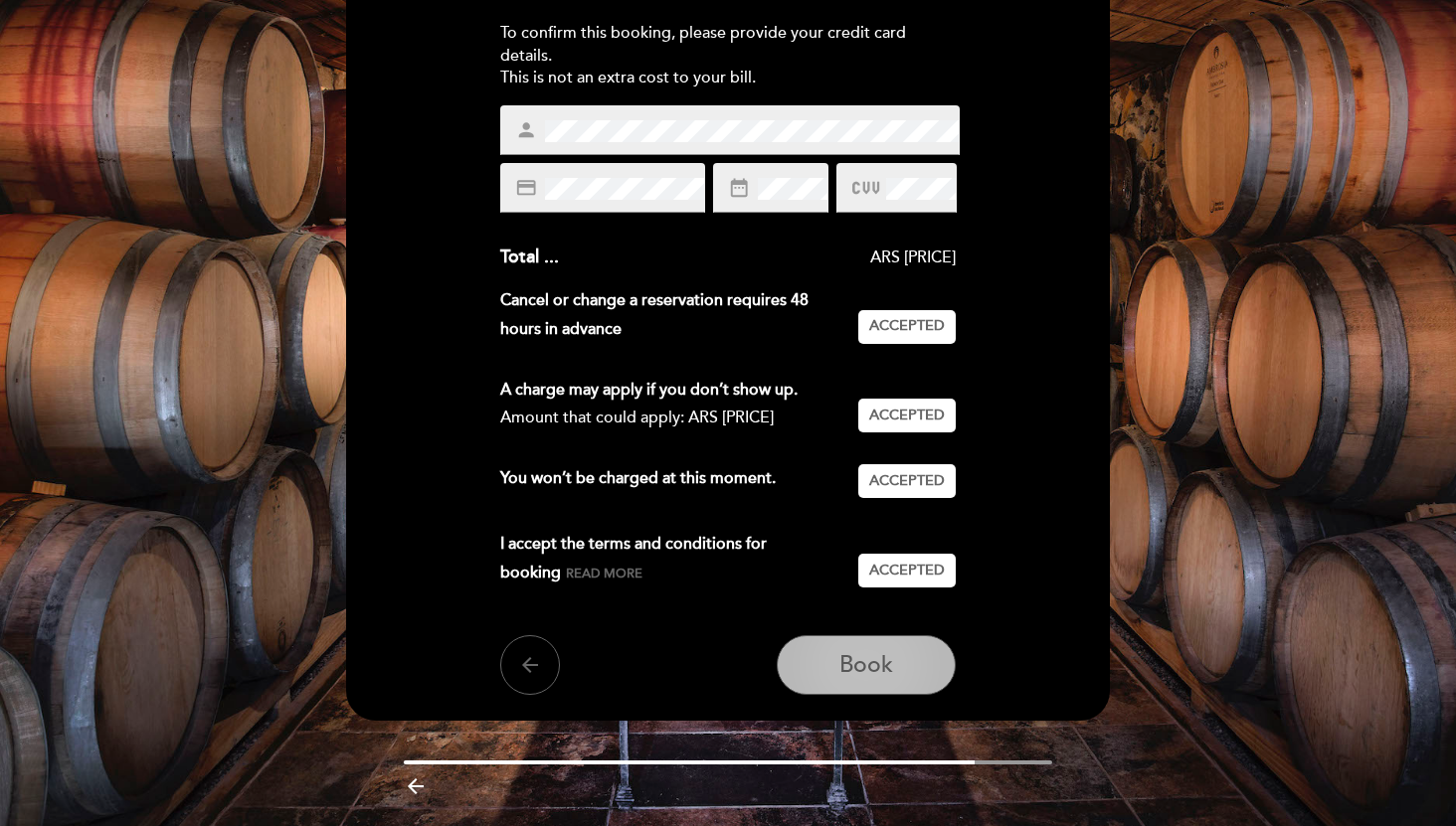 click on "Book" at bounding box center [866, 665] 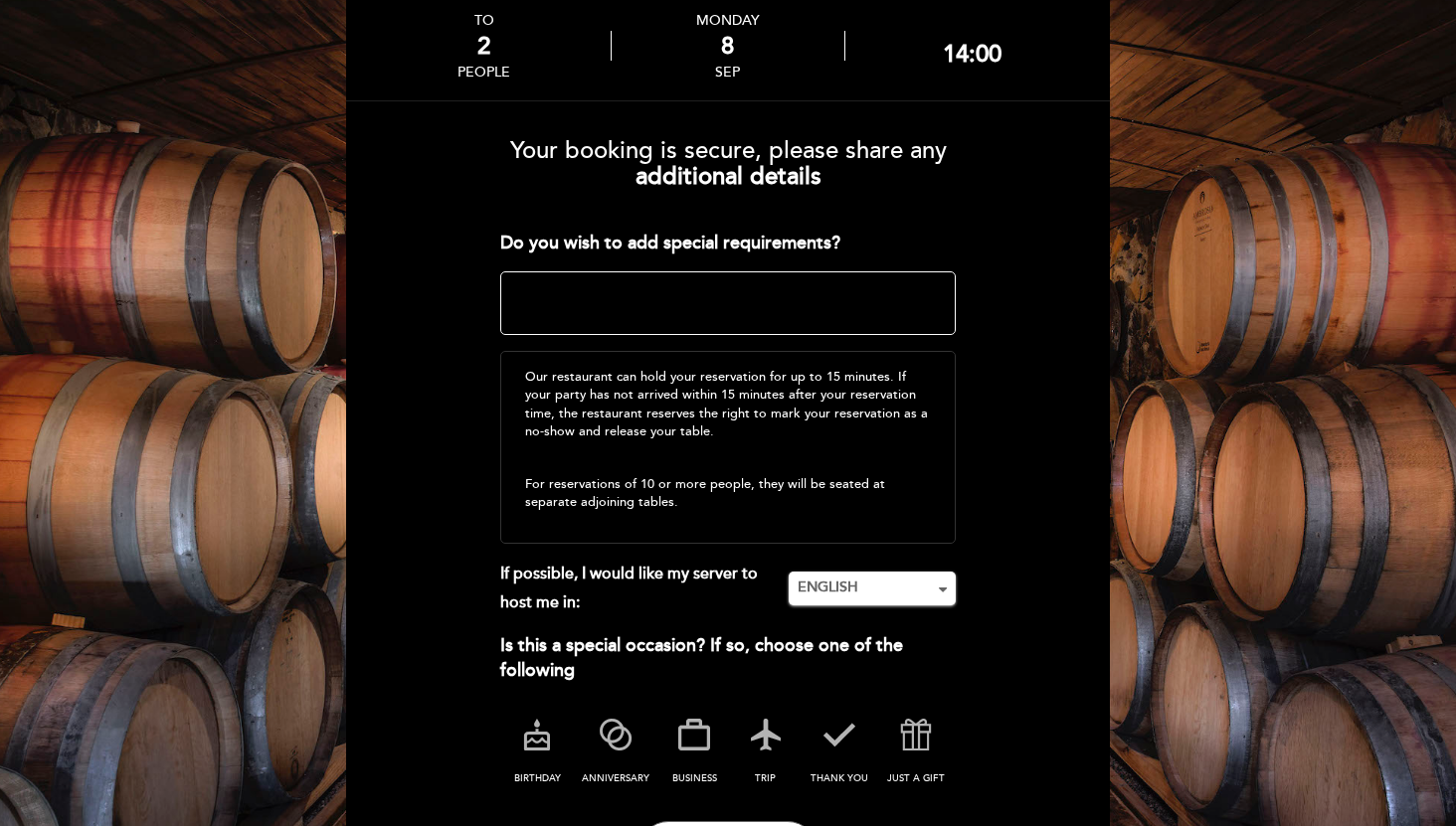 scroll, scrollTop: 112, scrollLeft: 0, axis: vertical 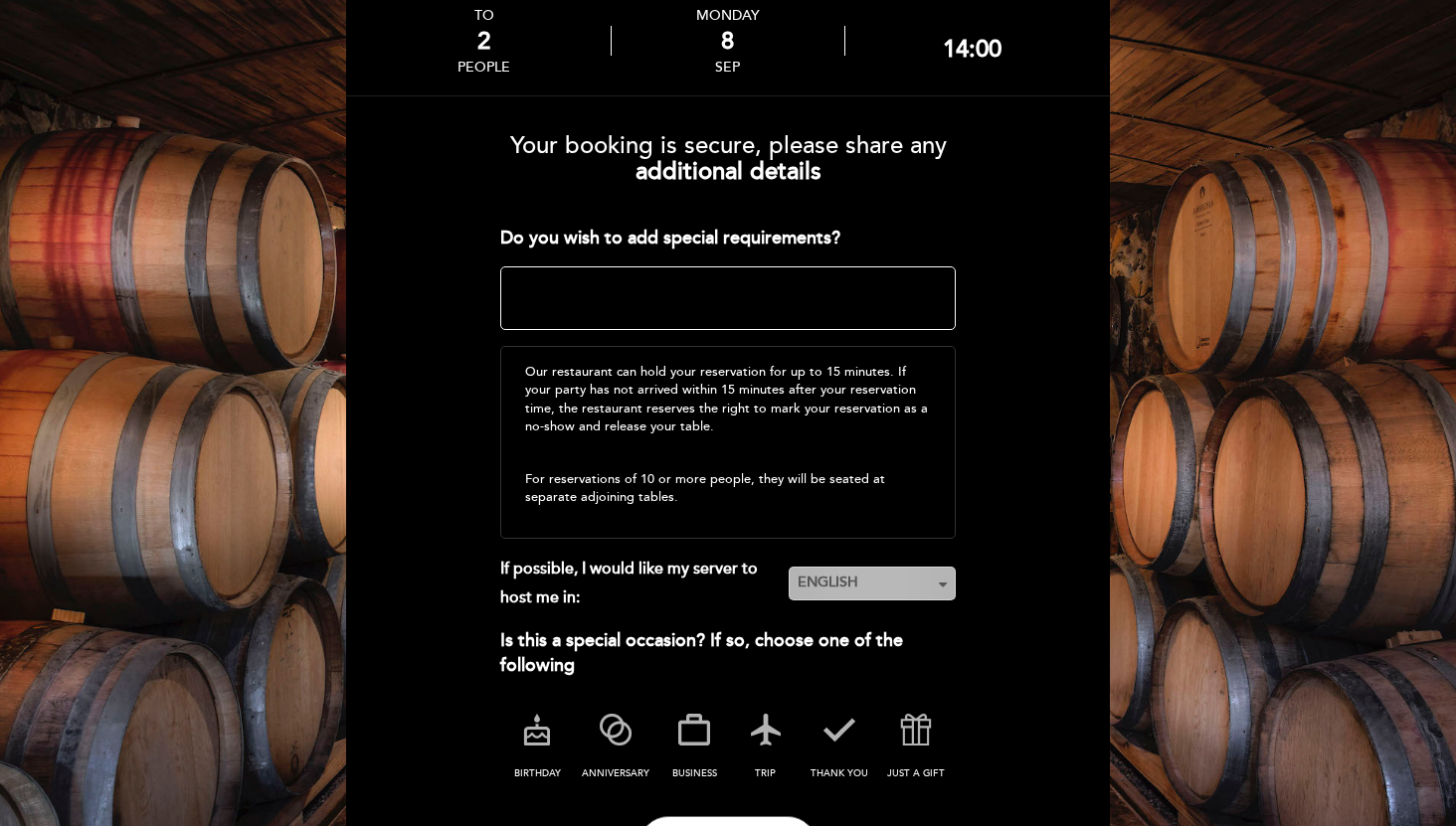 click on "ENGLISH" at bounding box center (872, 582) 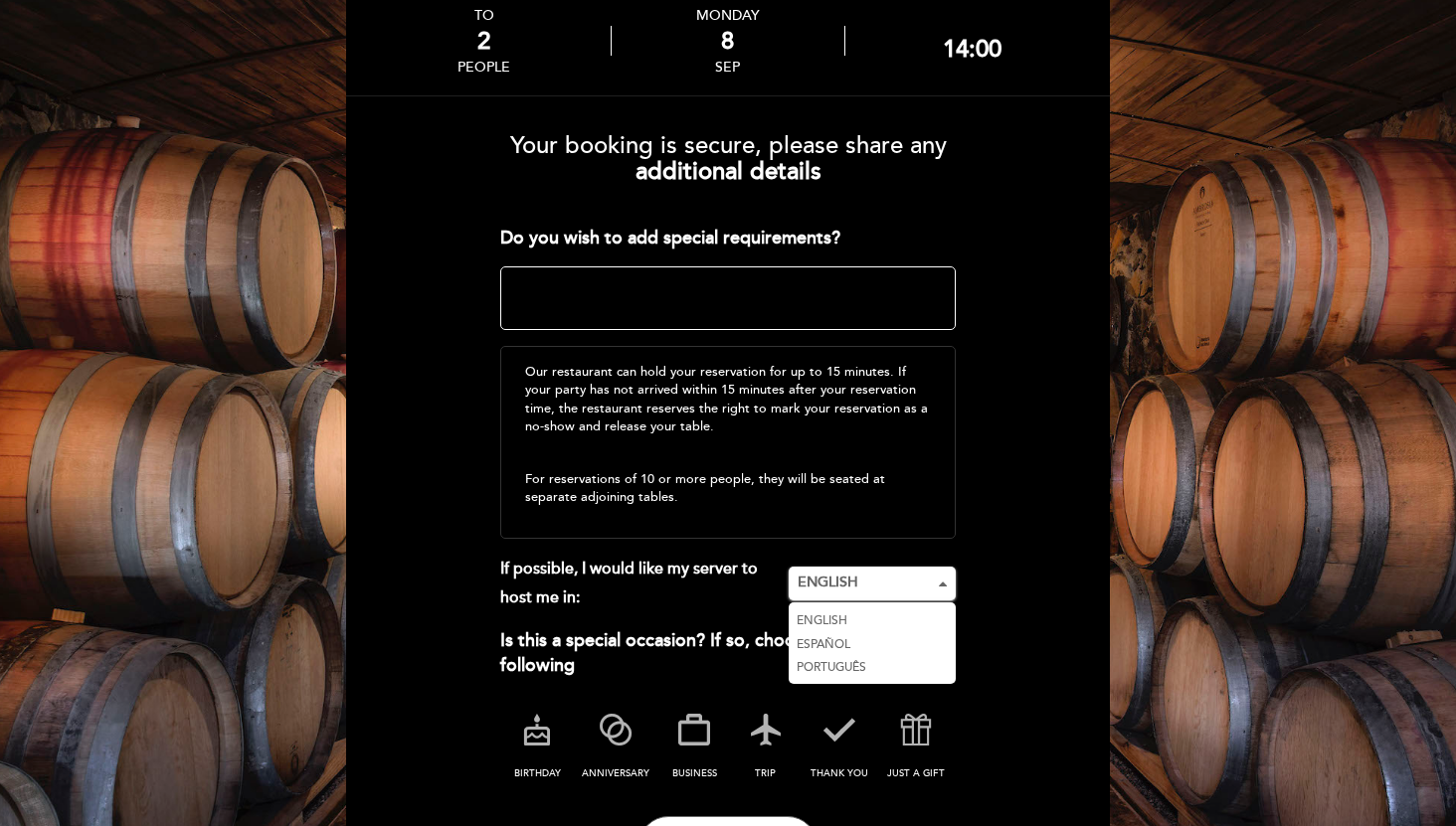 click on "ESPAÑOL" at bounding box center (872, 644) 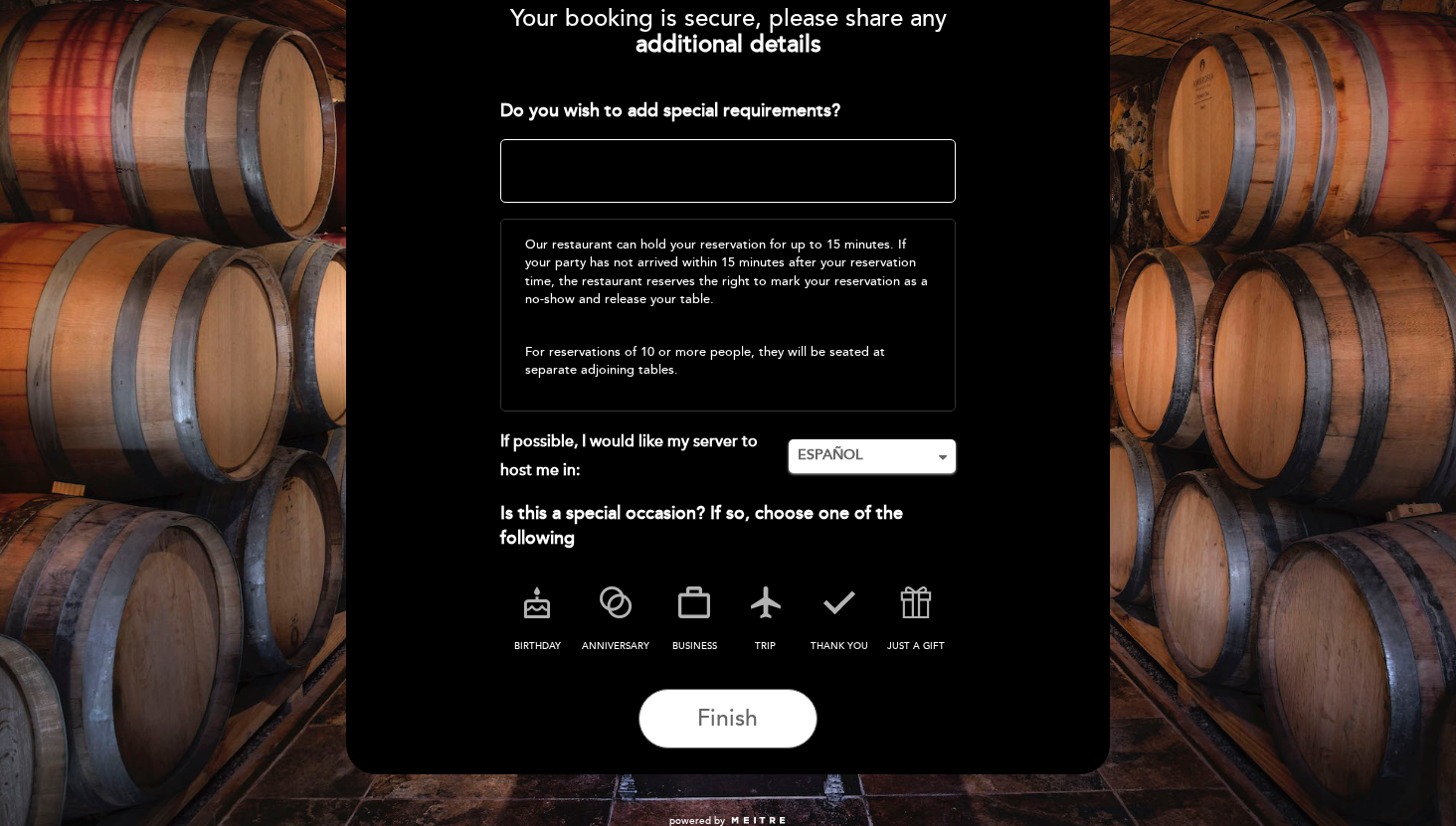 scroll, scrollTop: 242, scrollLeft: 0, axis: vertical 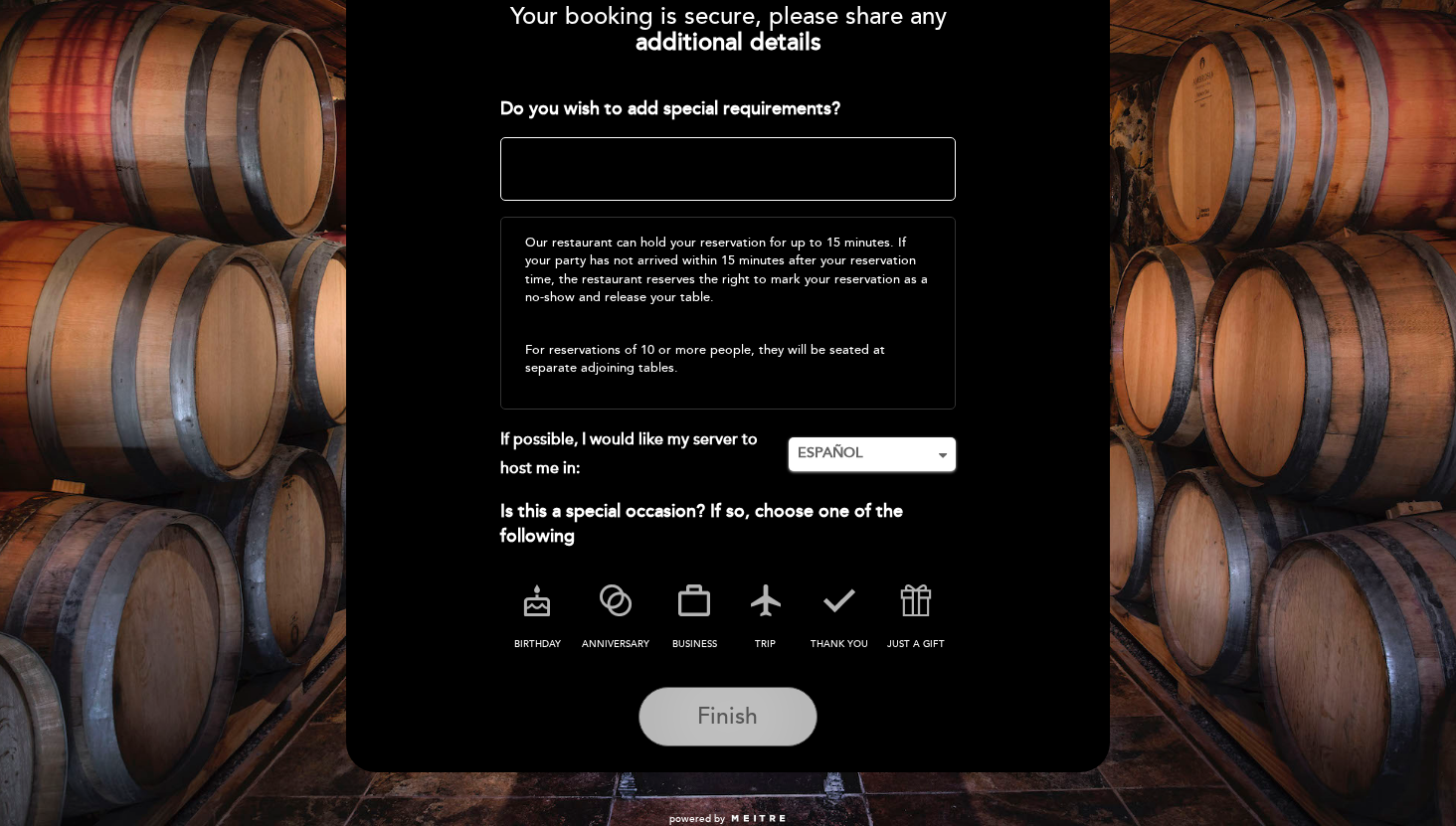 click on "Finish" at bounding box center (727, 717) 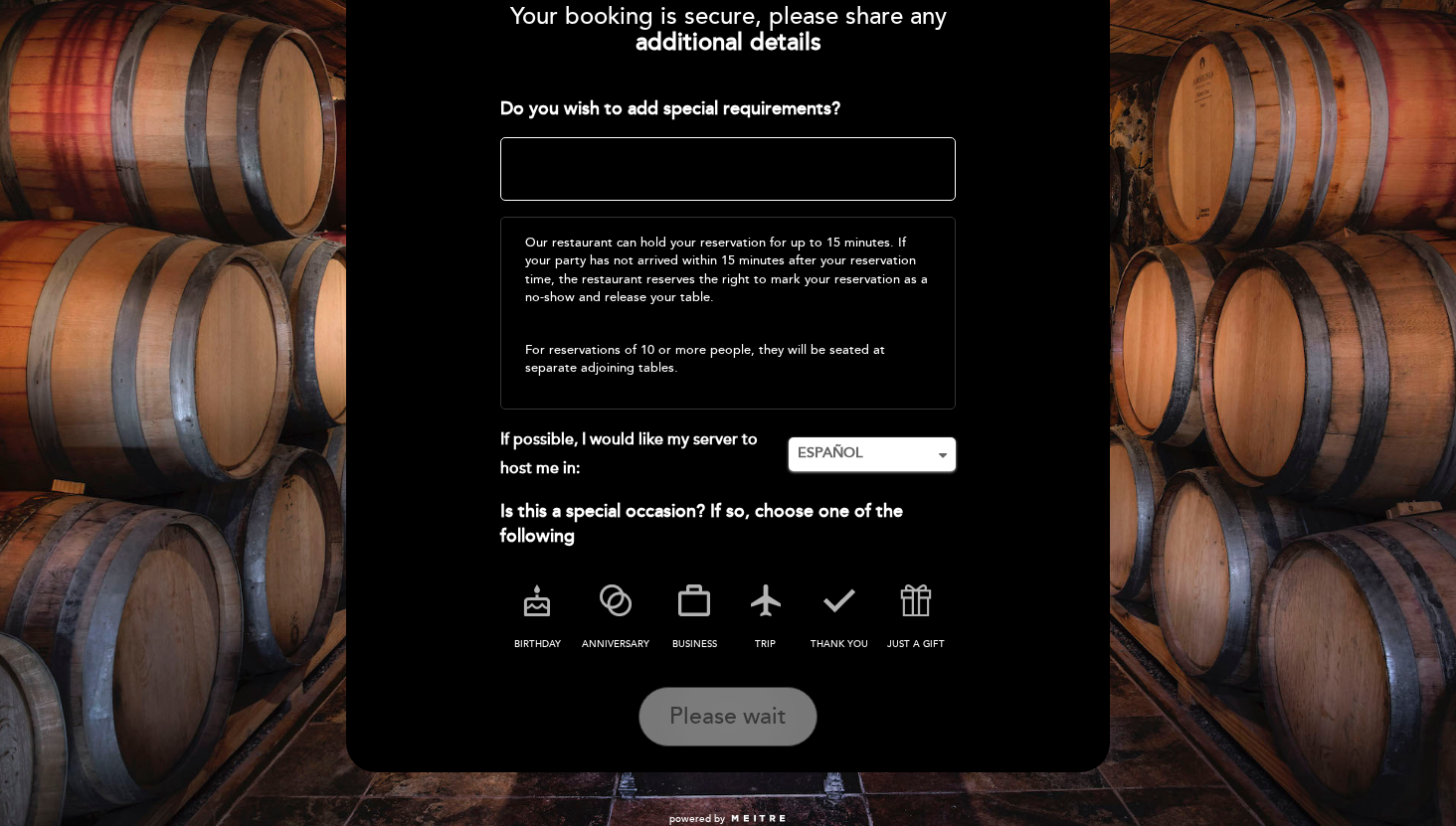 scroll, scrollTop: 0, scrollLeft: 0, axis: both 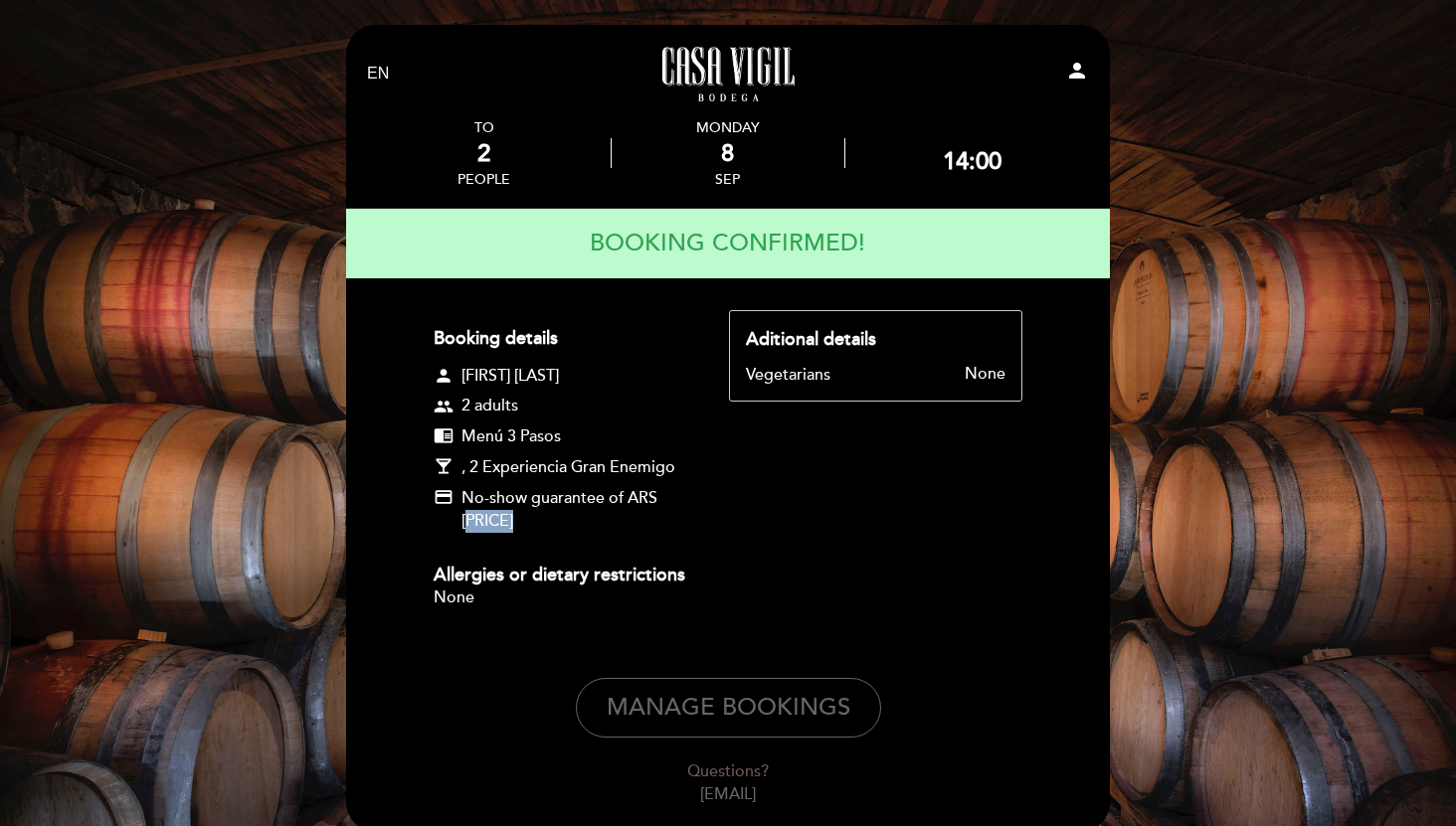 drag, startPoint x: 514, startPoint y: 516, endPoint x: 469, endPoint y: 518, distance: 45.044423 